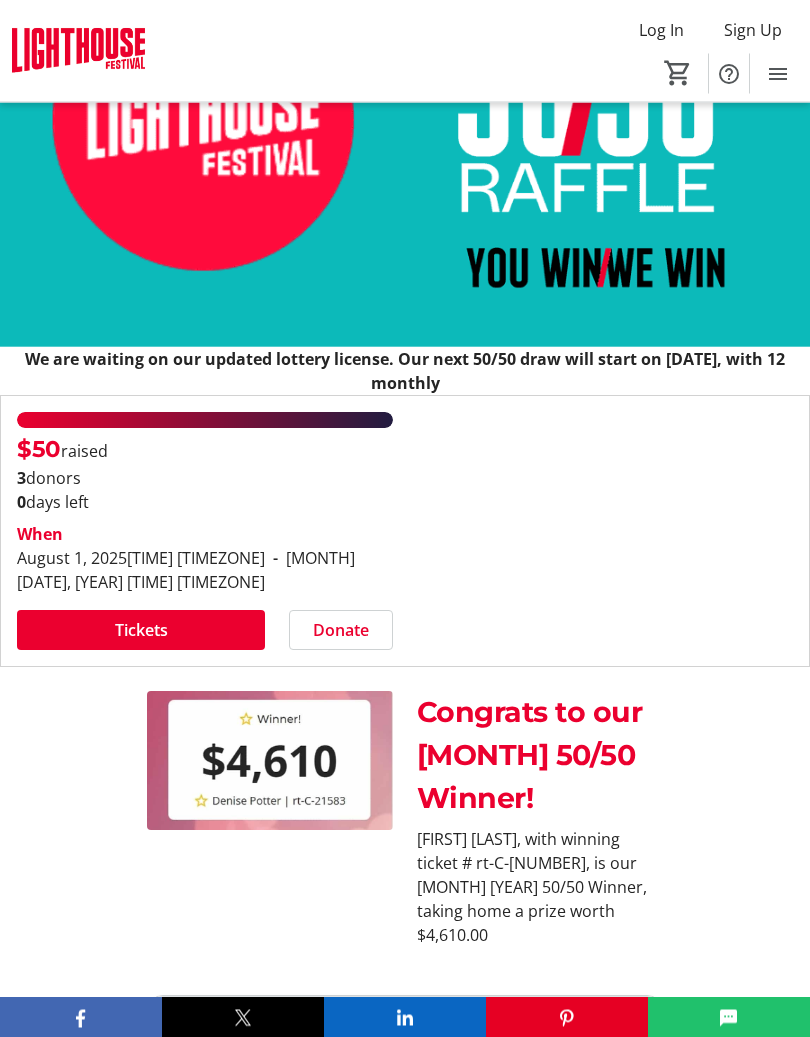 scroll, scrollTop: 221, scrollLeft: 0, axis: vertical 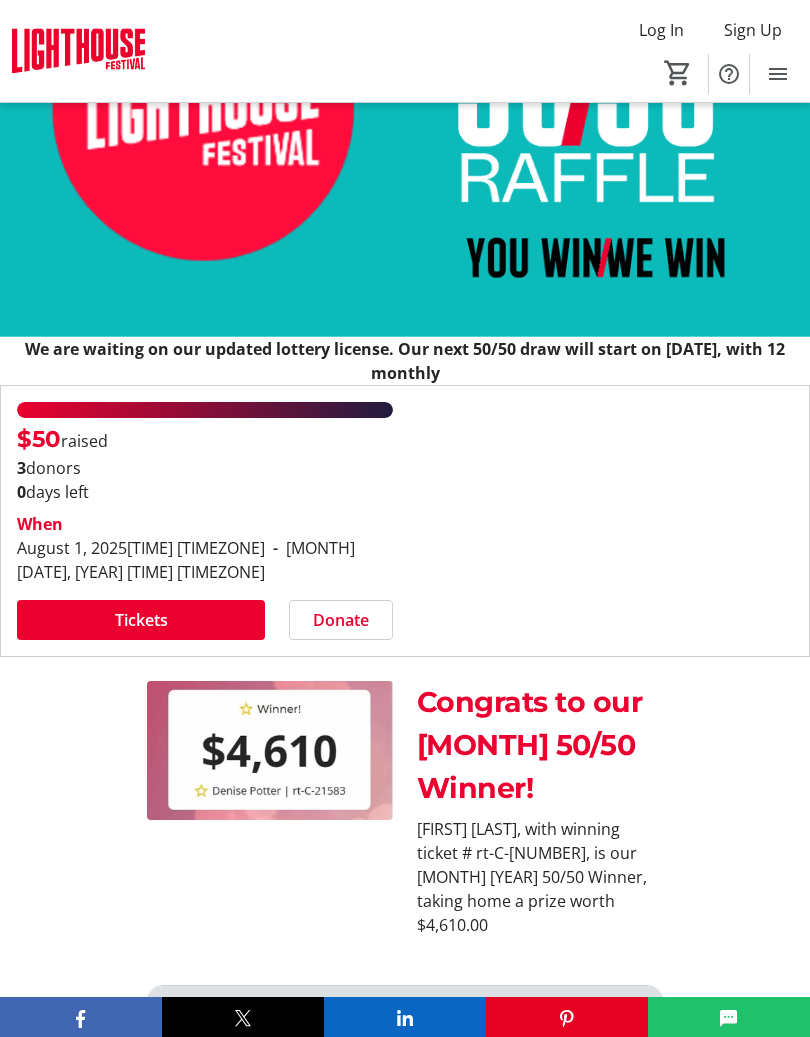 click at bounding box center (141, 620) 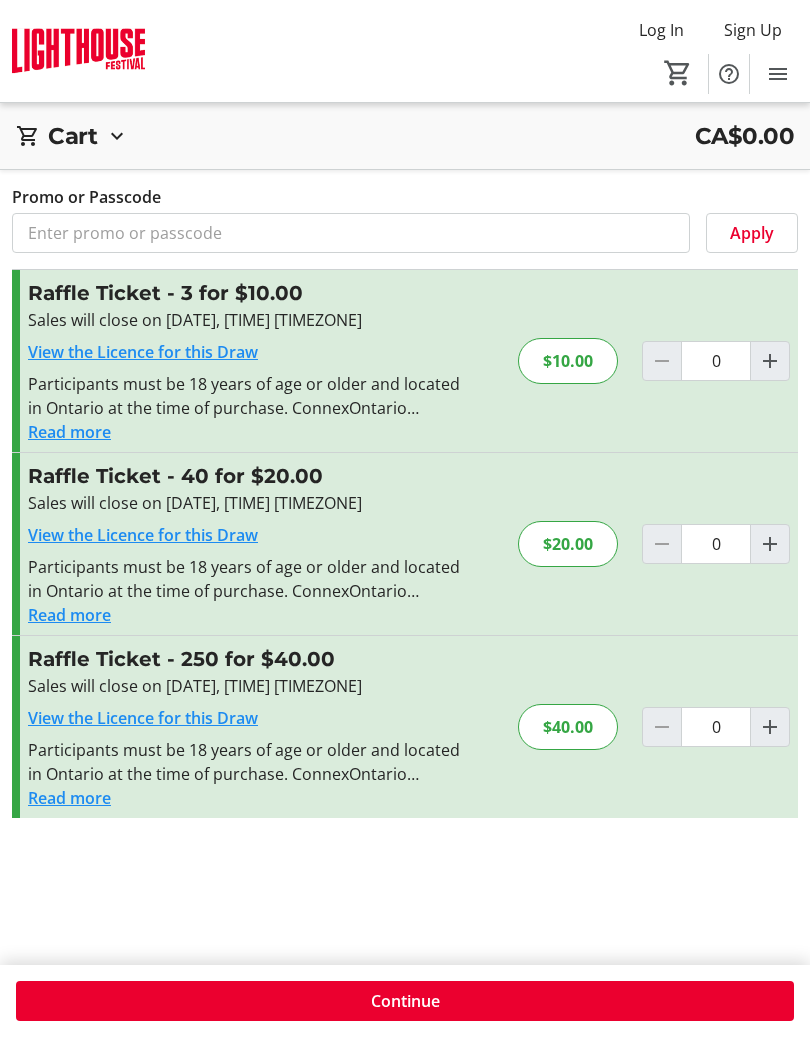 click 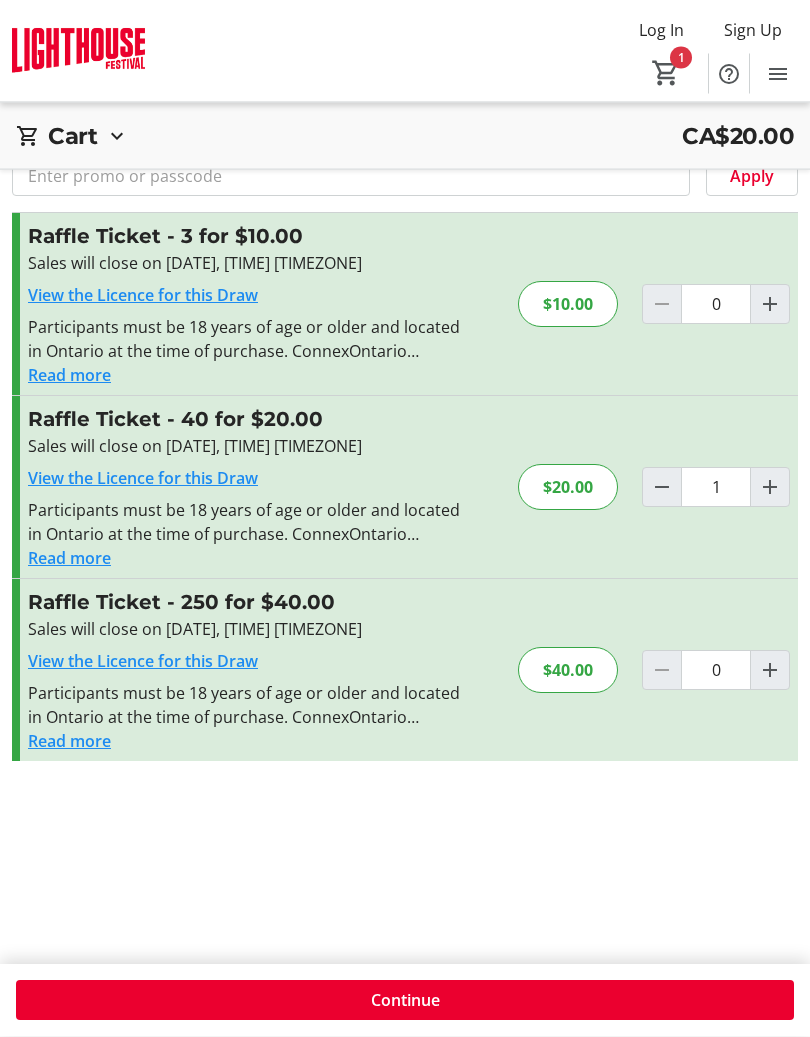 scroll, scrollTop: 72, scrollLeft: 0, axis: vertical 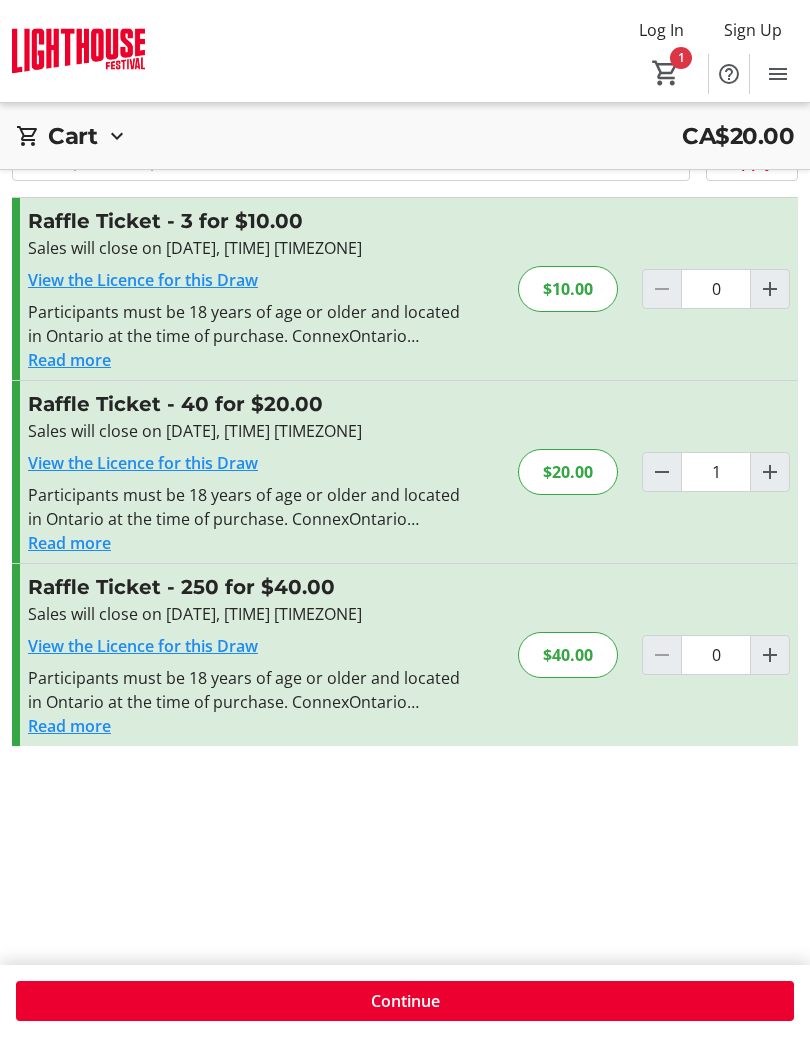 click 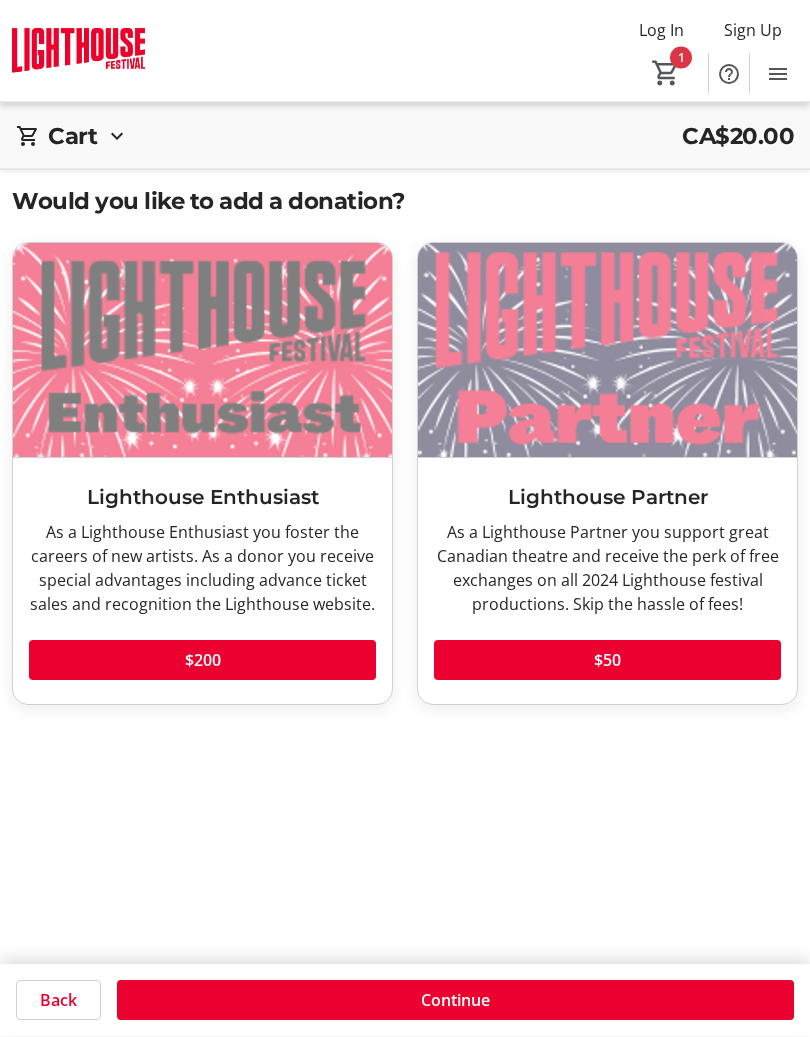 scroll, scrollTop: 0, scrollLeft: 0, axis: both 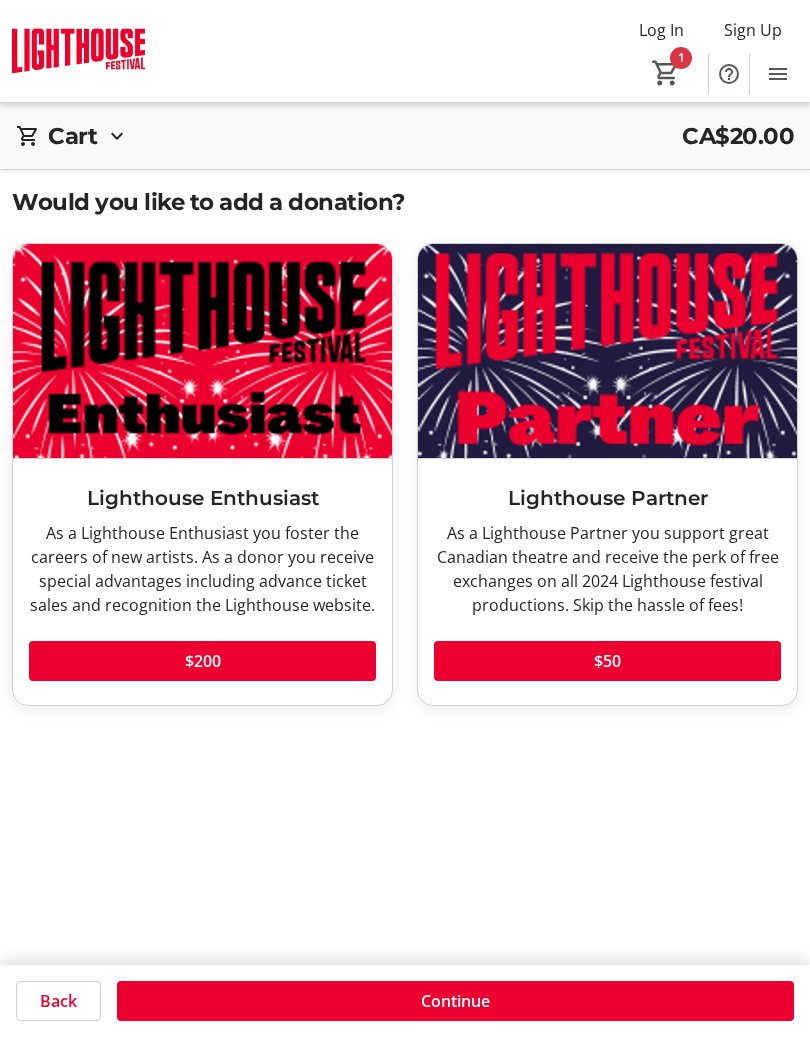 click 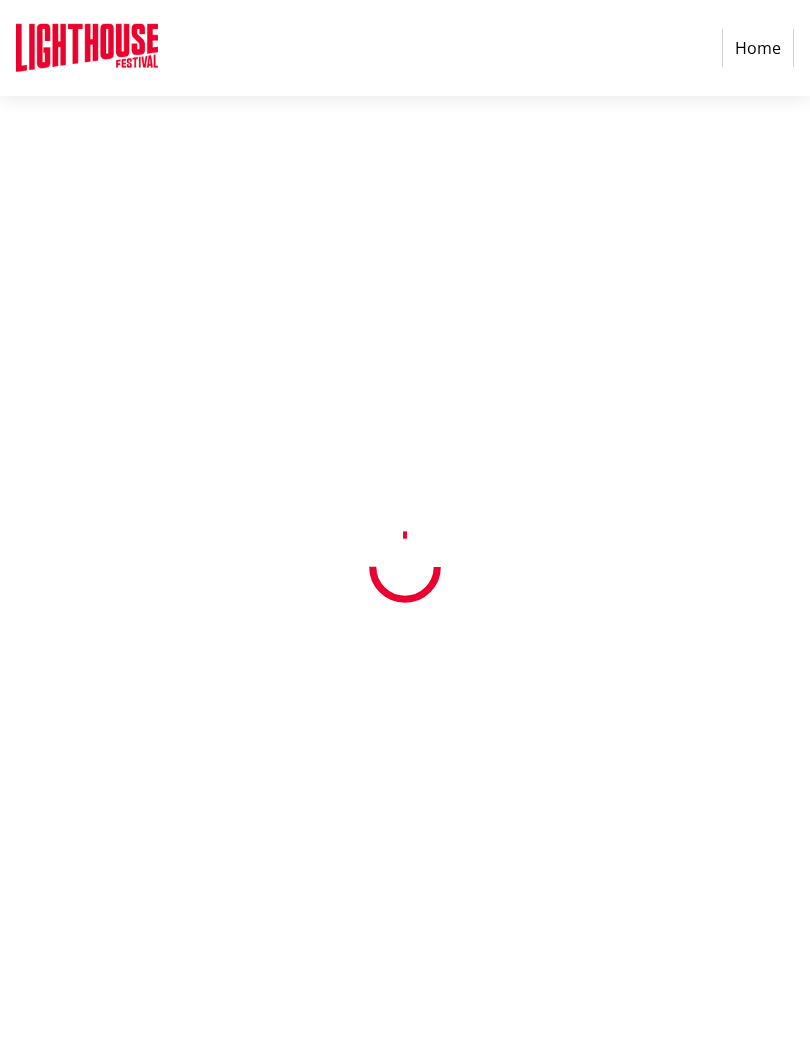 select on "CA" 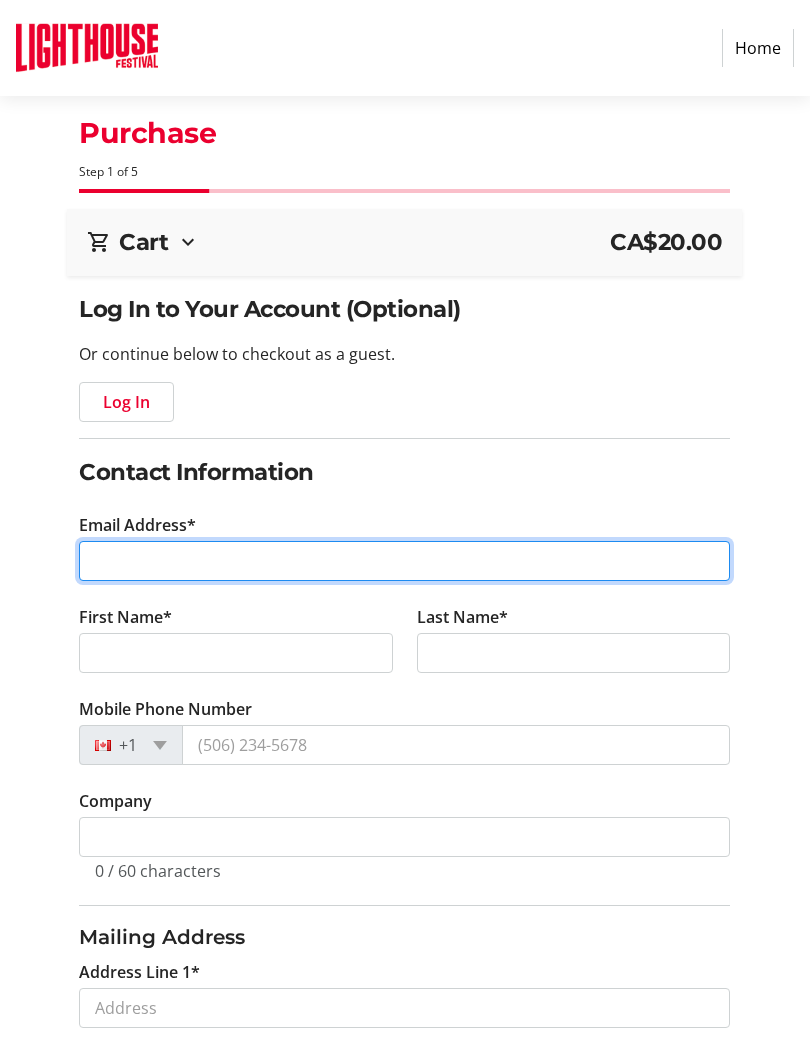 click on "Email Address*" at bounding box center (404, 561) 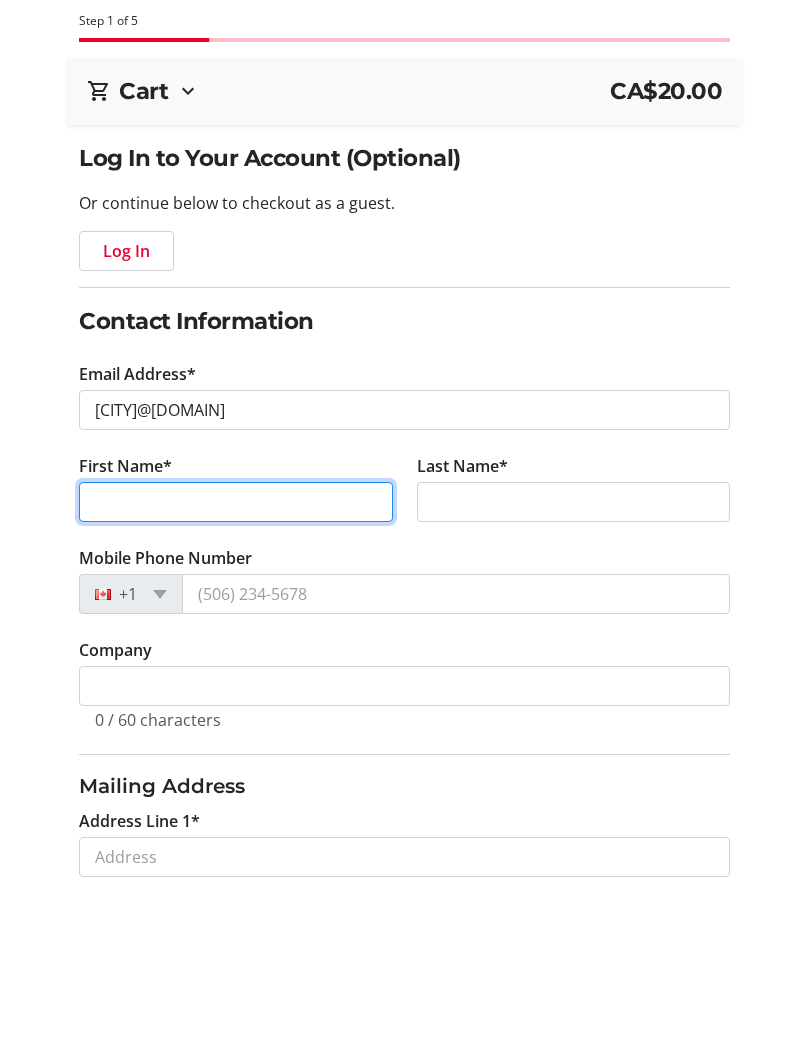 click on "First Name*" at bounding box center [236, 653] 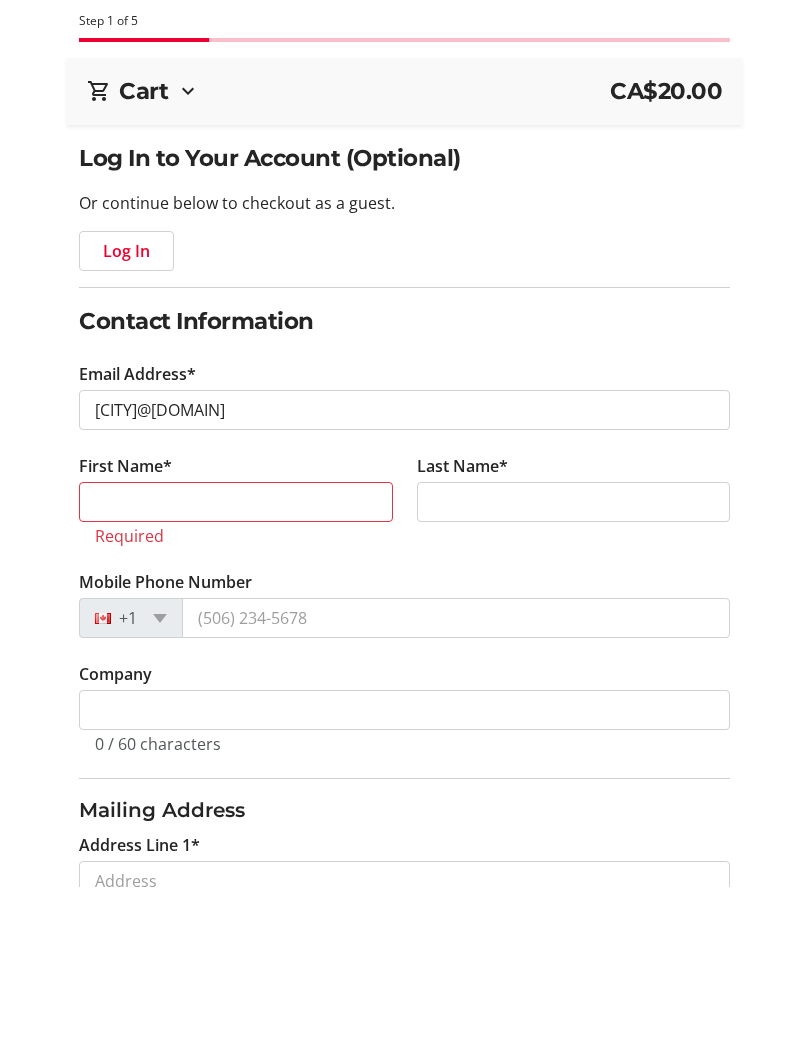 scroll, scrollTop: 151, scrollLeft: 0, axis: vertical 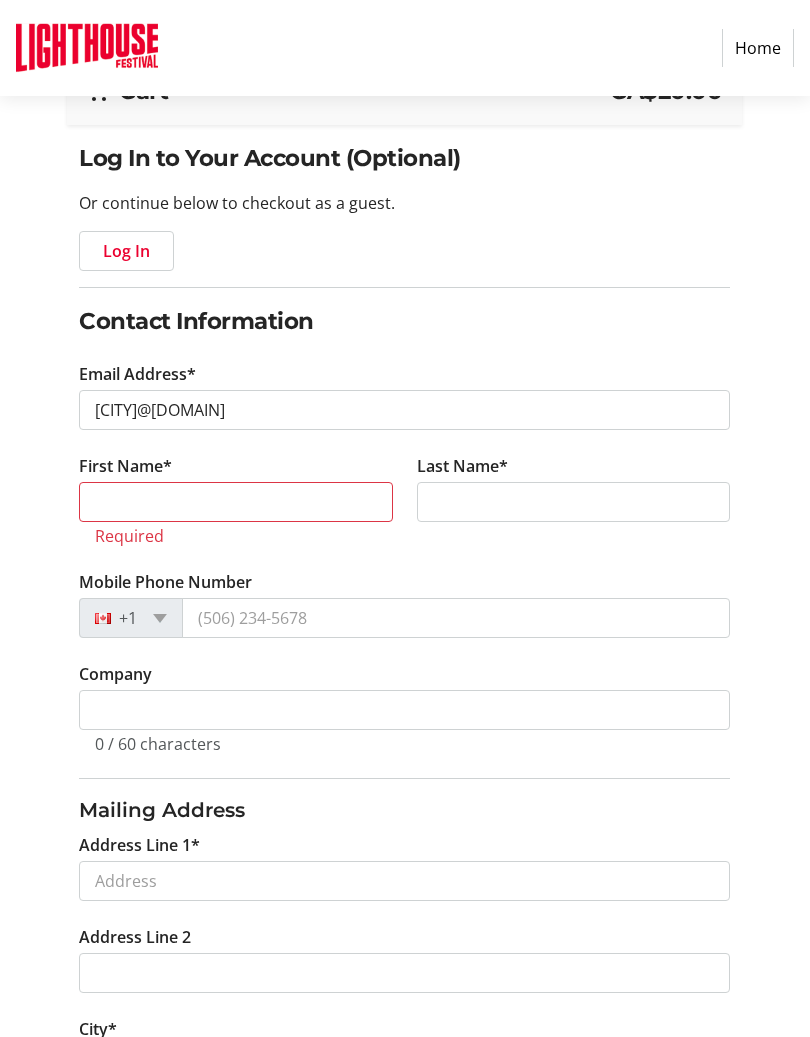 type on "([AREA_CODE]) [NUMBER]" 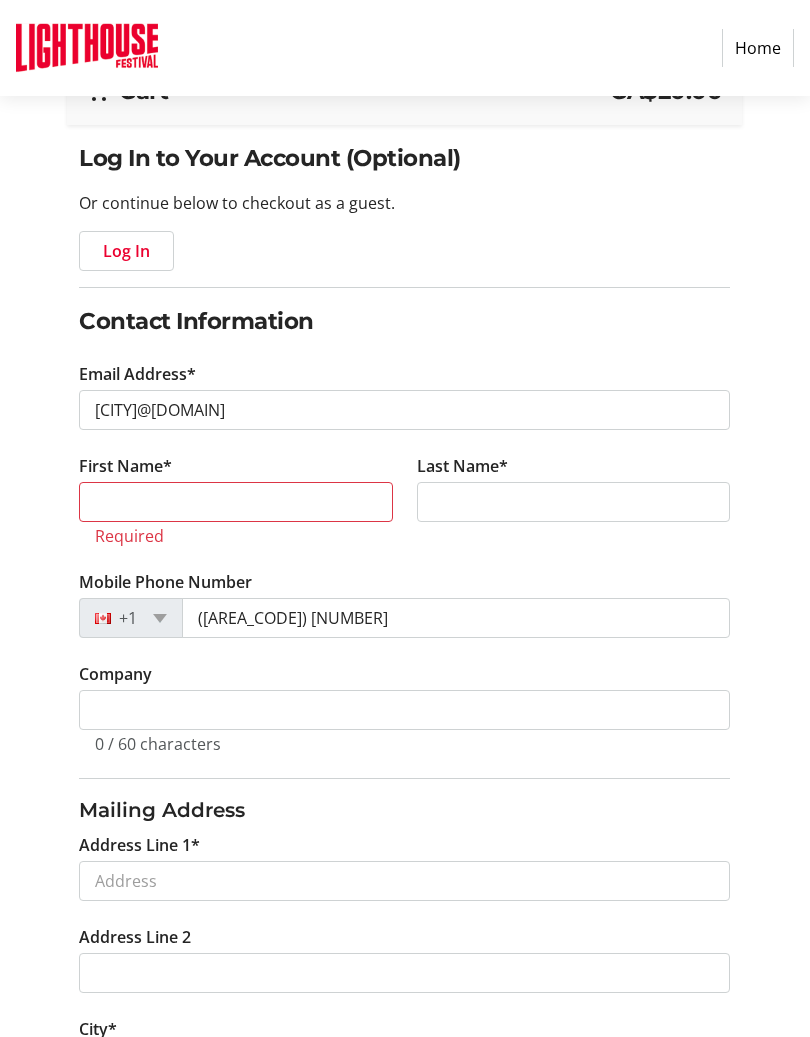select on "ON" 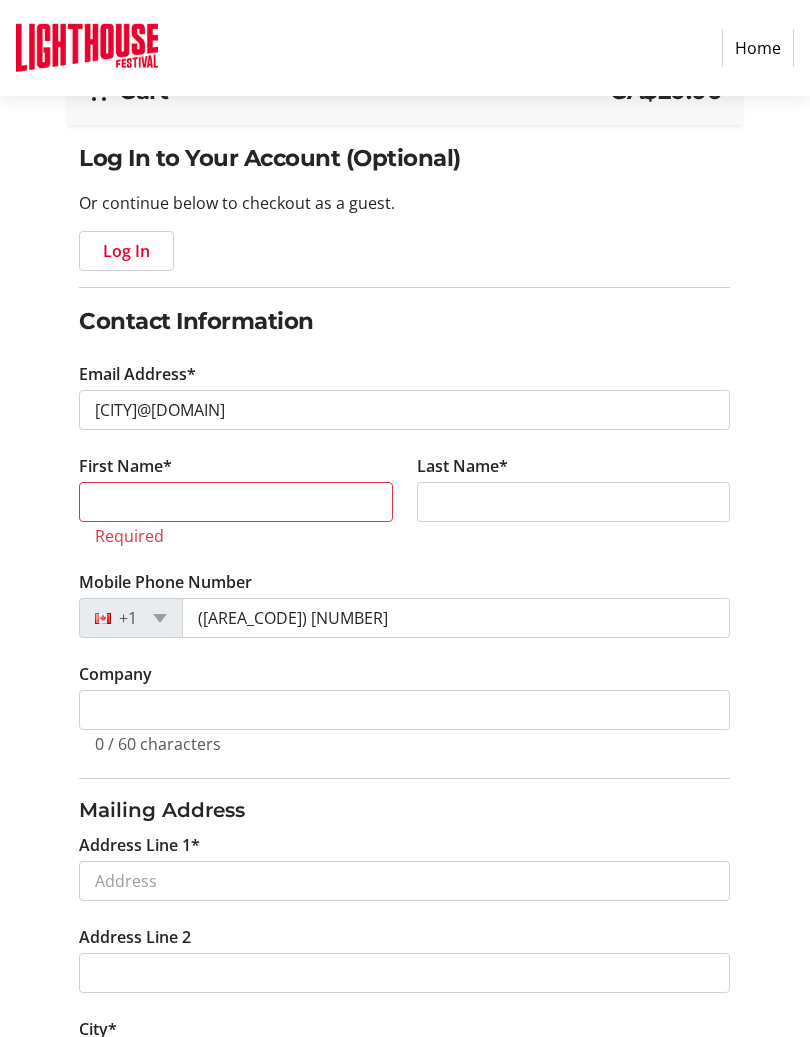 type on "[LAST]" 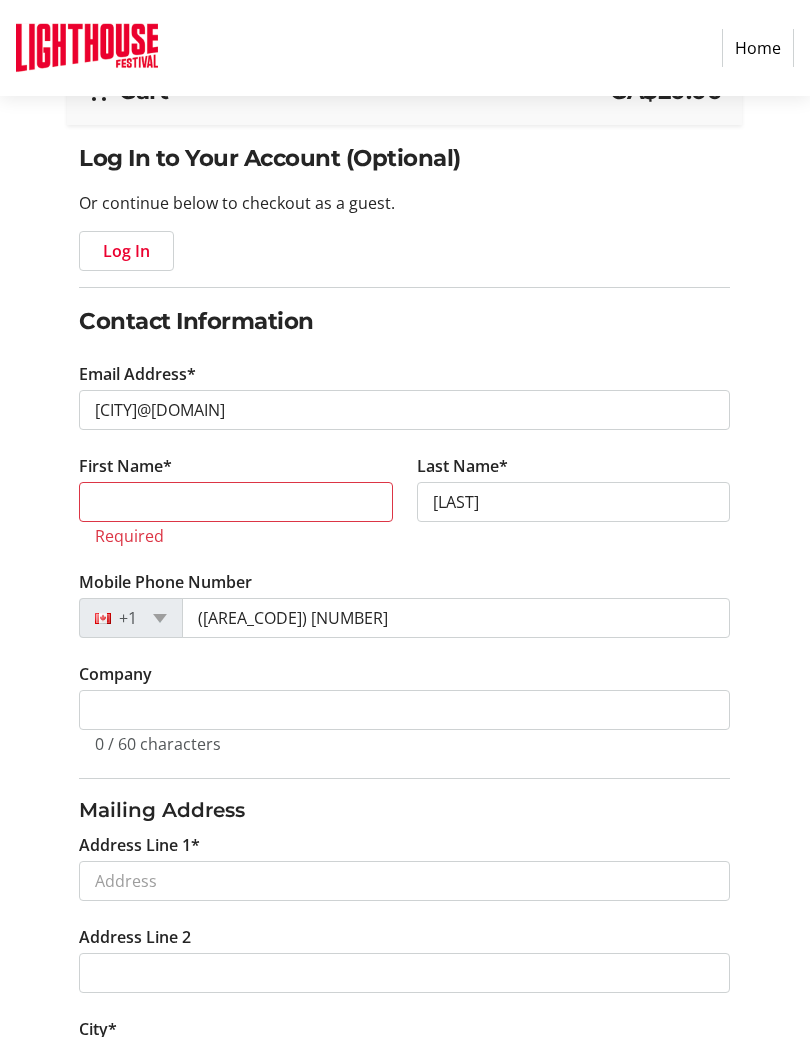 type on "[LAST] Drive" 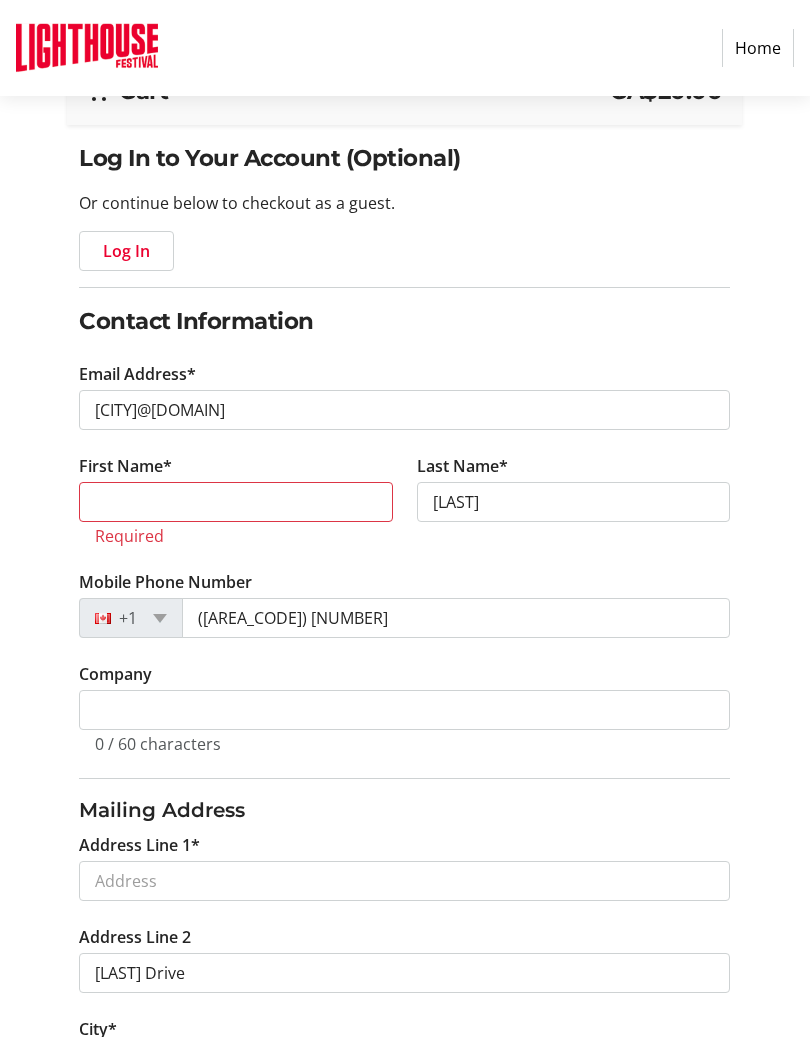 type on "6 [LAST] Dr" 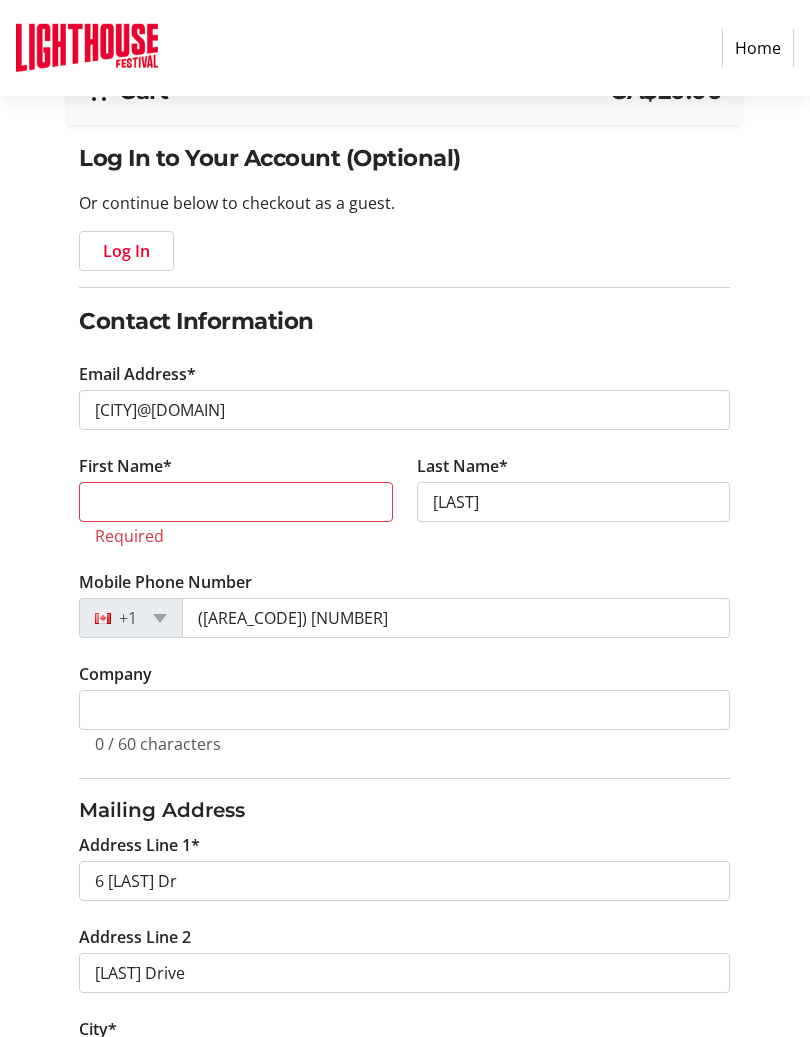 type on "Charlotte" 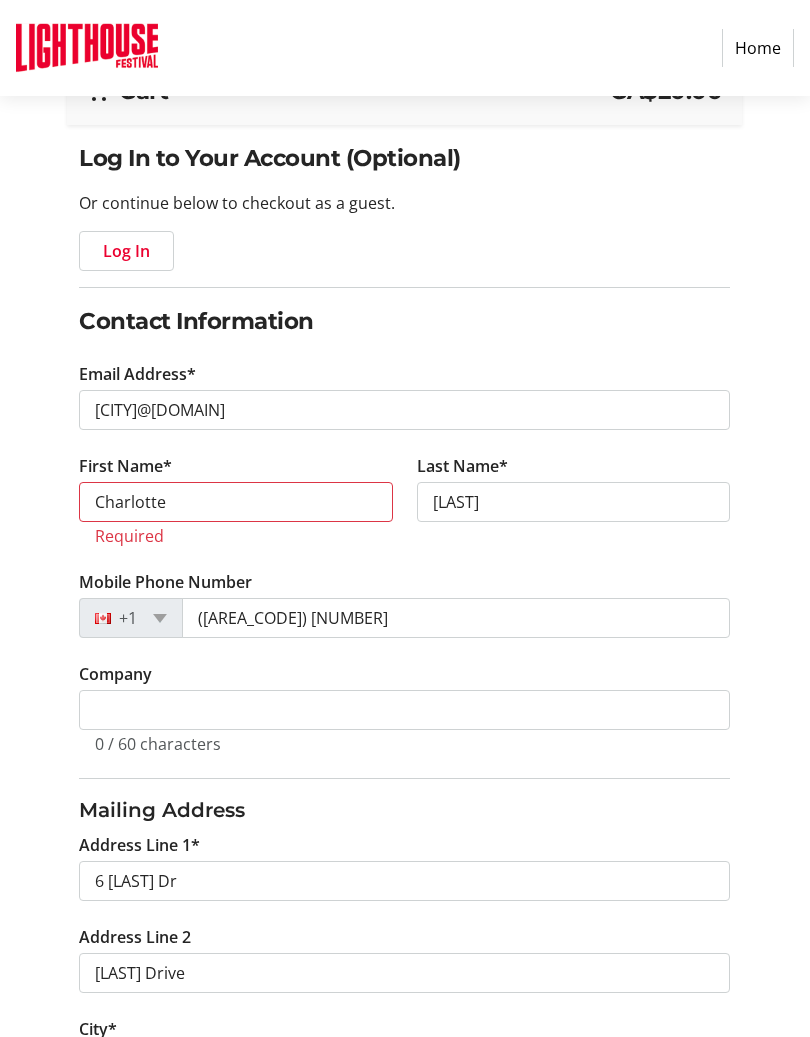 type on "[CITY]" 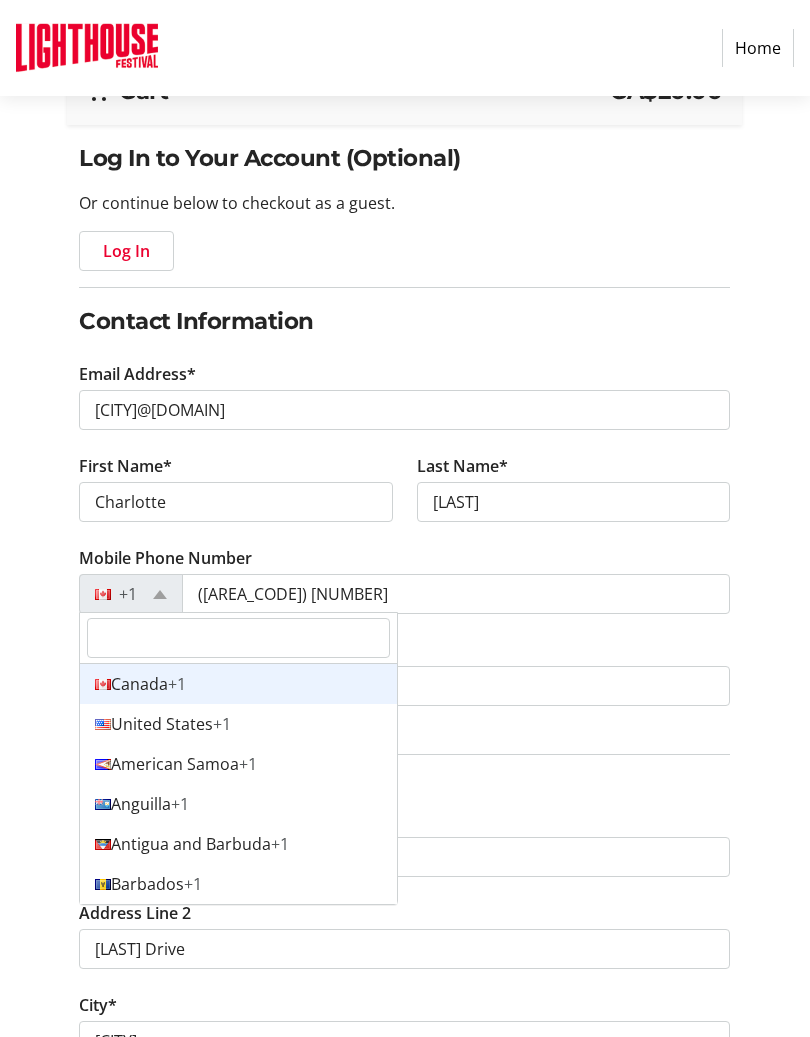 scroll, scrollTop: 0, scrollLeft: 0, axis: both 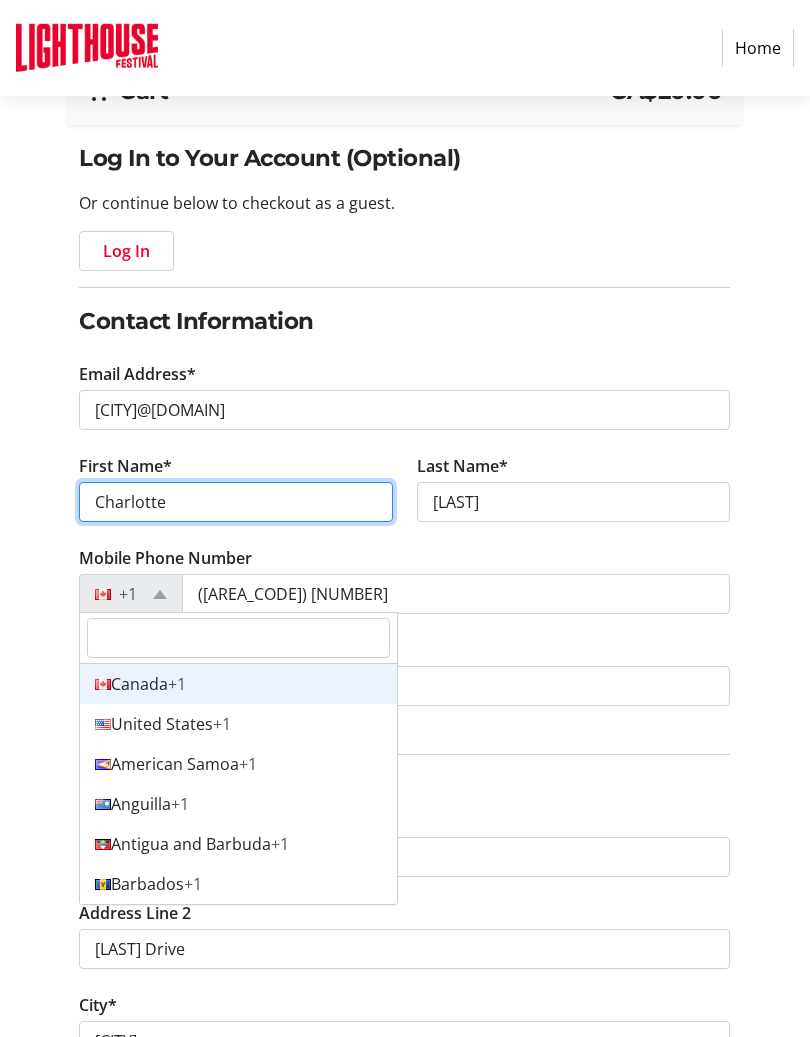 click on "[COUNTRY]  +[NUMBER]" at bounding box center (238, 684) 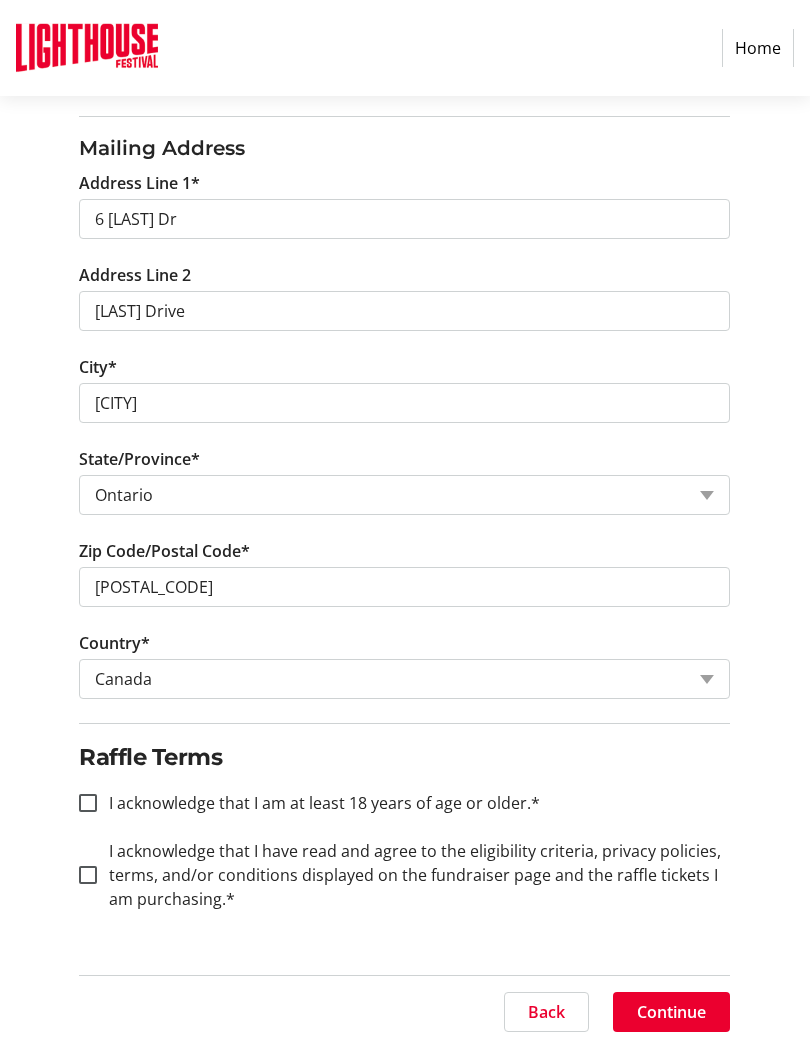 scroll, scrollTop: 798, scrollLeft: 0, axis: vertical 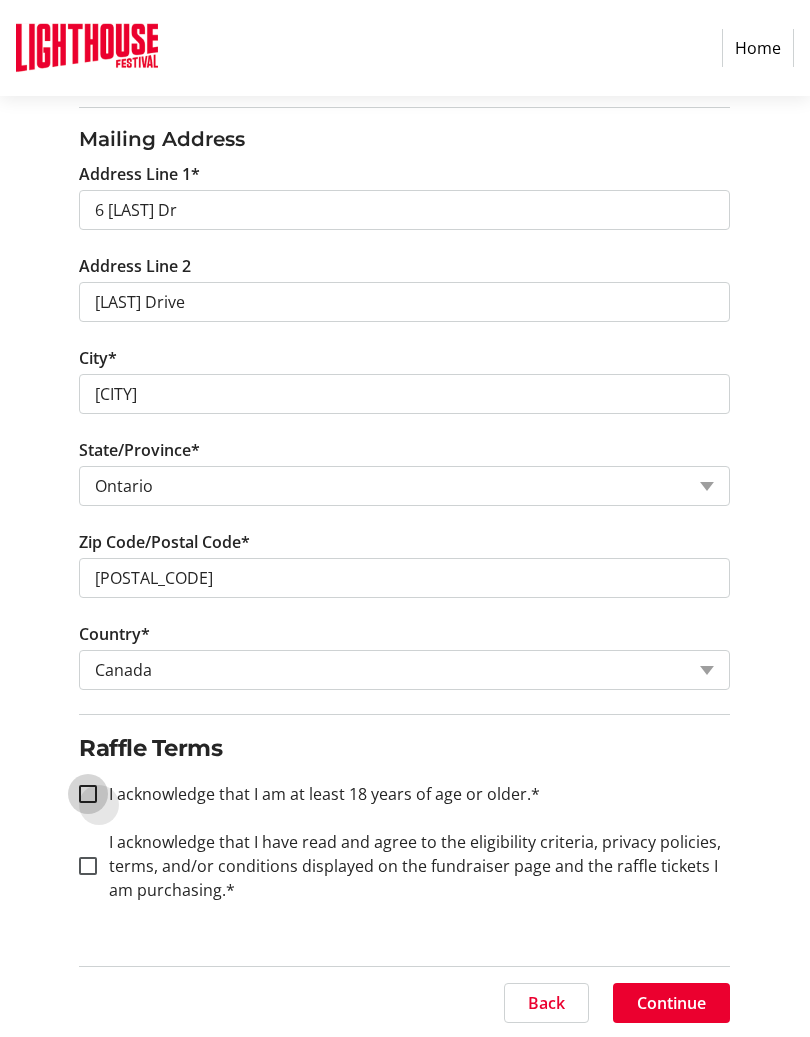 click on "I acknowledge that I am at least 18 years of age or older.*" at bounding box center (88, 794) 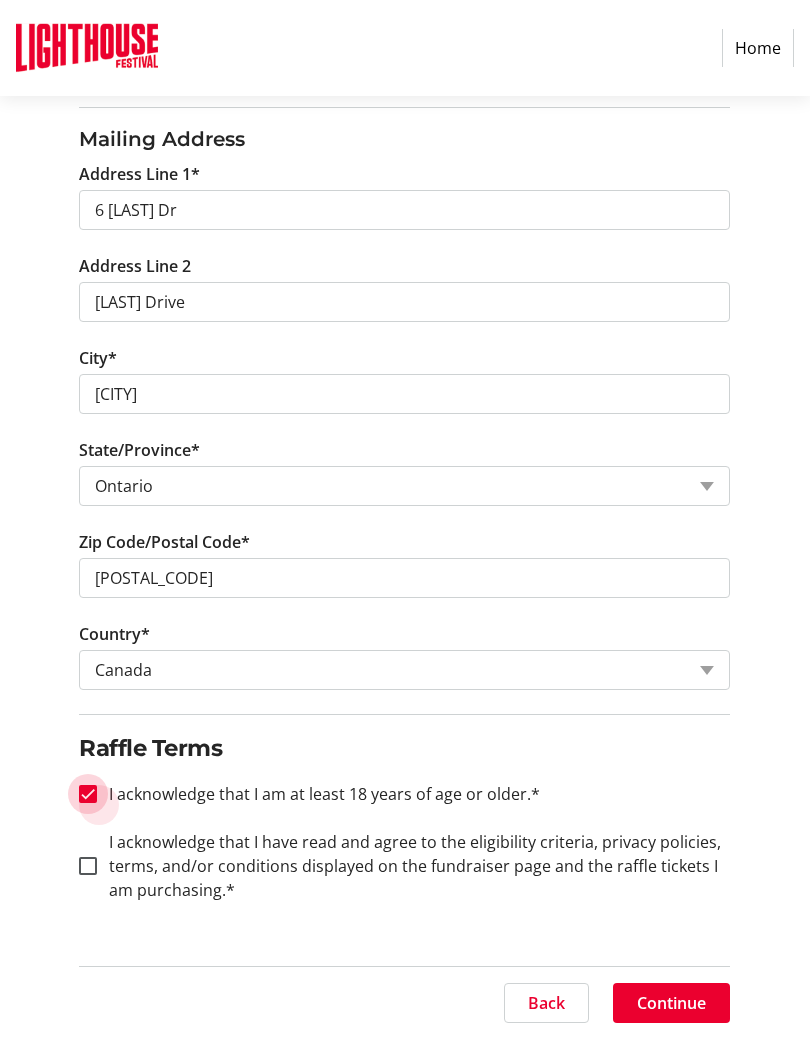 checkbox on "true" 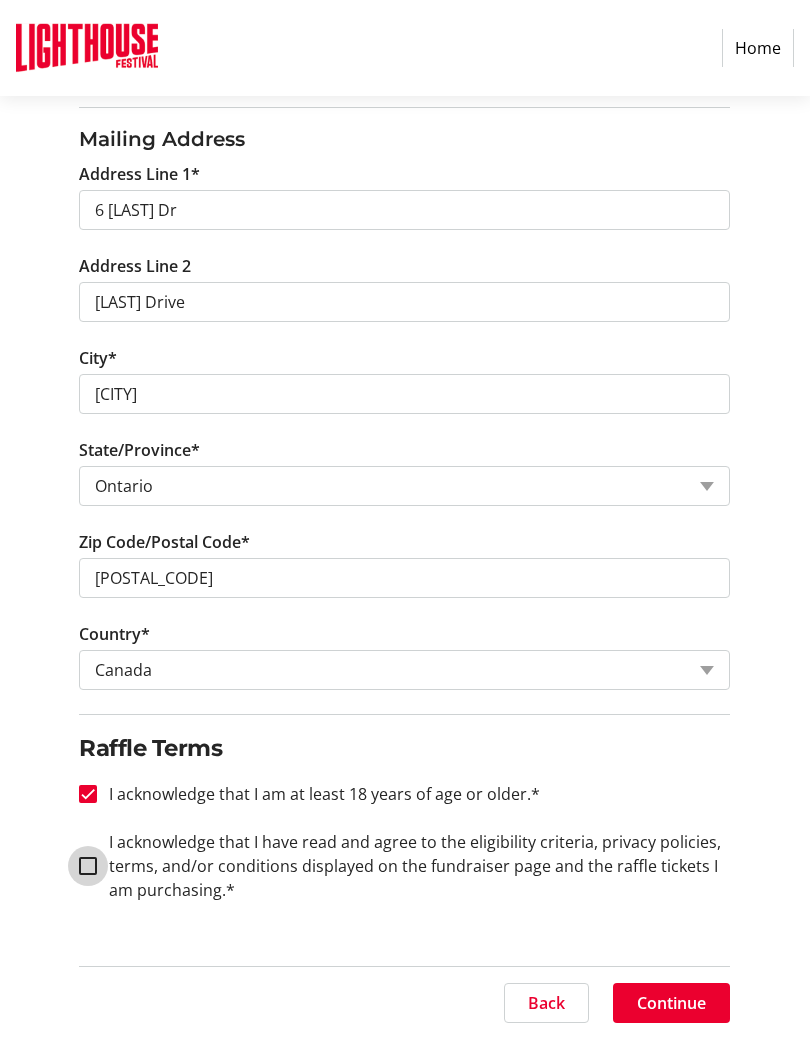 click on "I acknowledge that I have read and agree to the eligibility criteria, privacy policies, terms,
and/or conditions displayed on the fundraiser page and the raffle tickets I am purchasing.*" at bounding box center (88, 866) 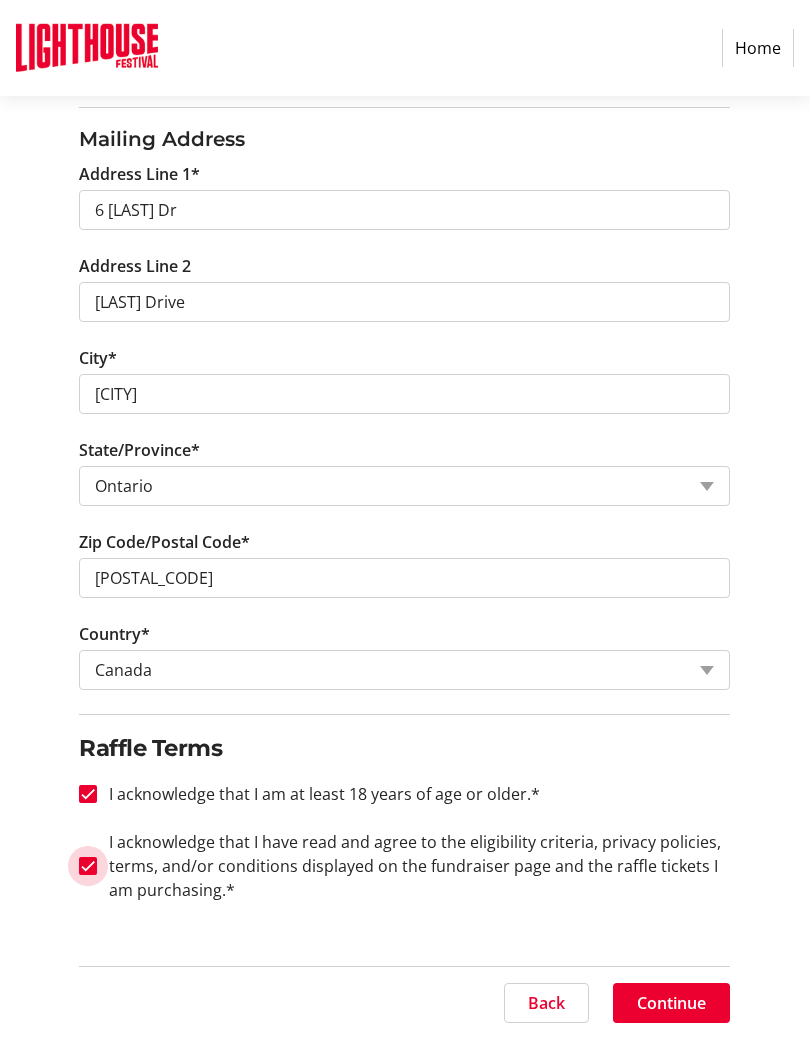 checkbox on "true" 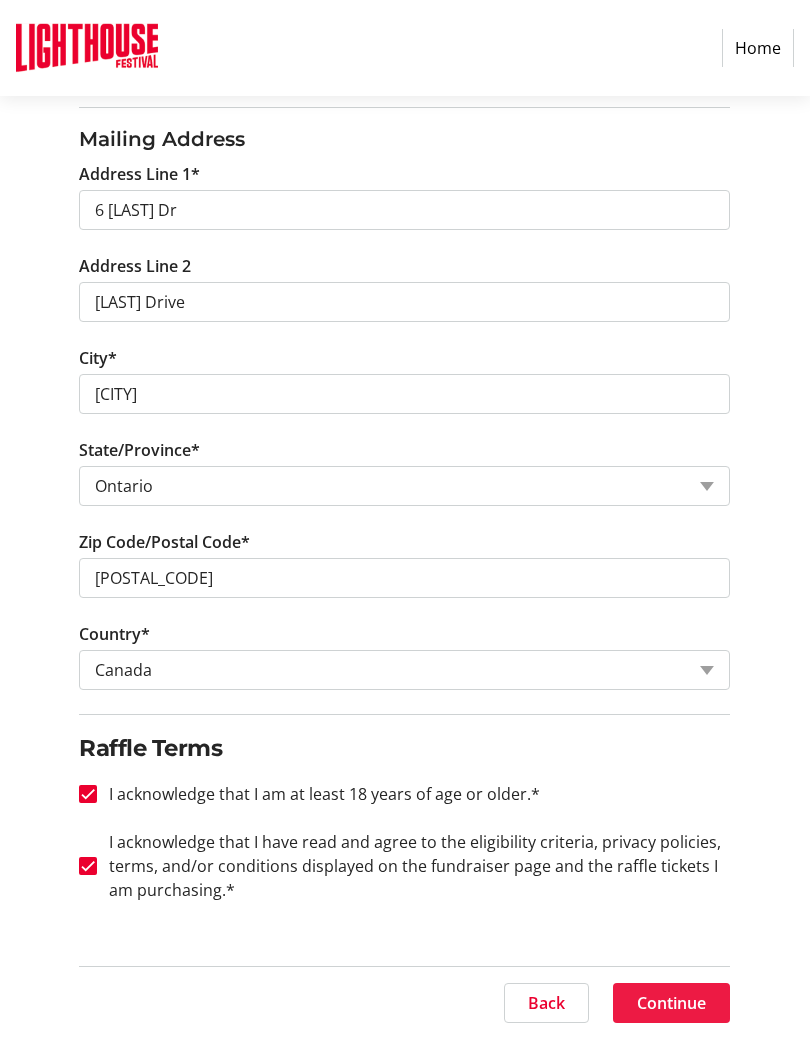 click on "Continue" 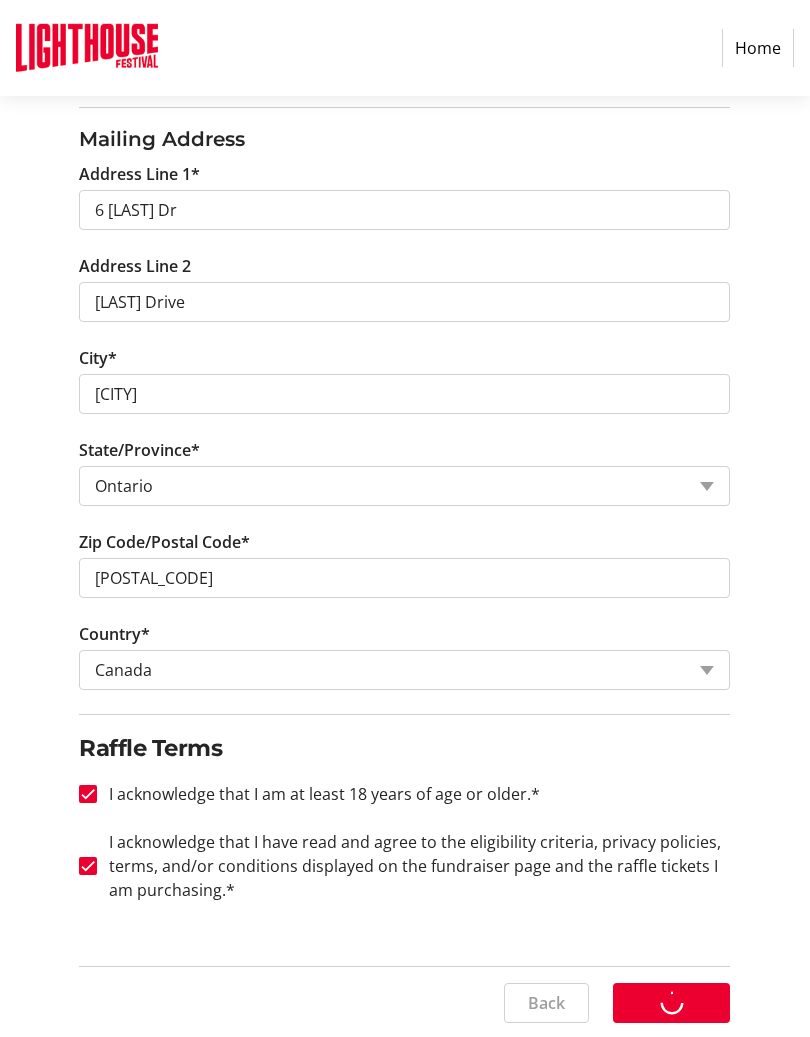 scroll, scrollTop: 0, scrollLeft: 0, axis: both 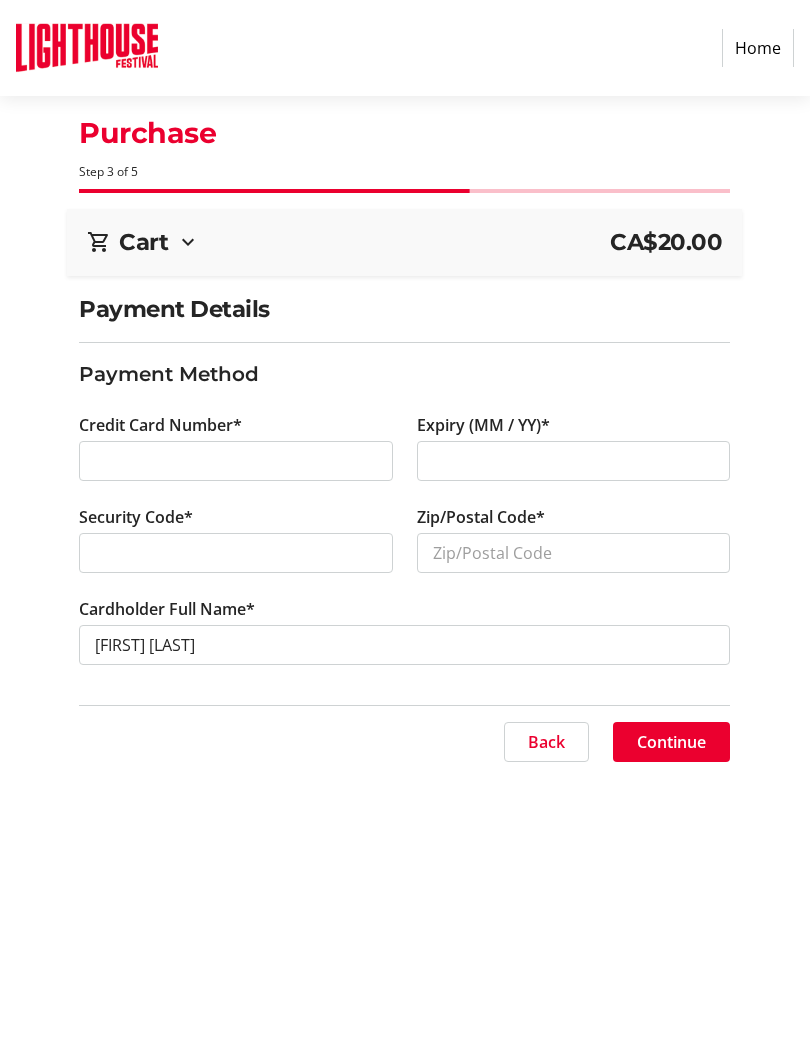 click on "Payment Details Payment Method Credit Card Number* Expiry (MM / YY)* Security Code* Zip/Postal Code* Cardholder Full Name* [FIRST] [LAST] Cart CA$20.00 1x Raffle Ticket (40 for $20.00) Total Tickets: 40  $20.00  Subtotal  CA$20.00  Fees  Calculated in final step  Total  CA$20.00   Back   Continue" 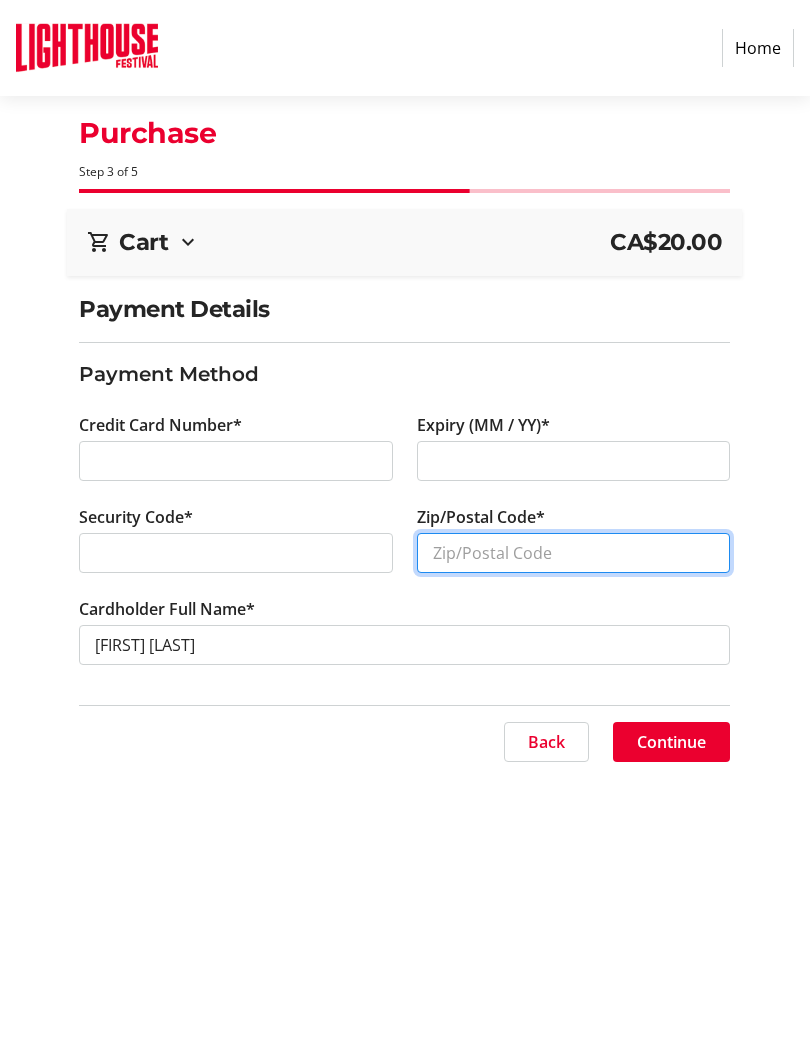 click on "Zip/Postal Code*" at bounding box center [574, 553] 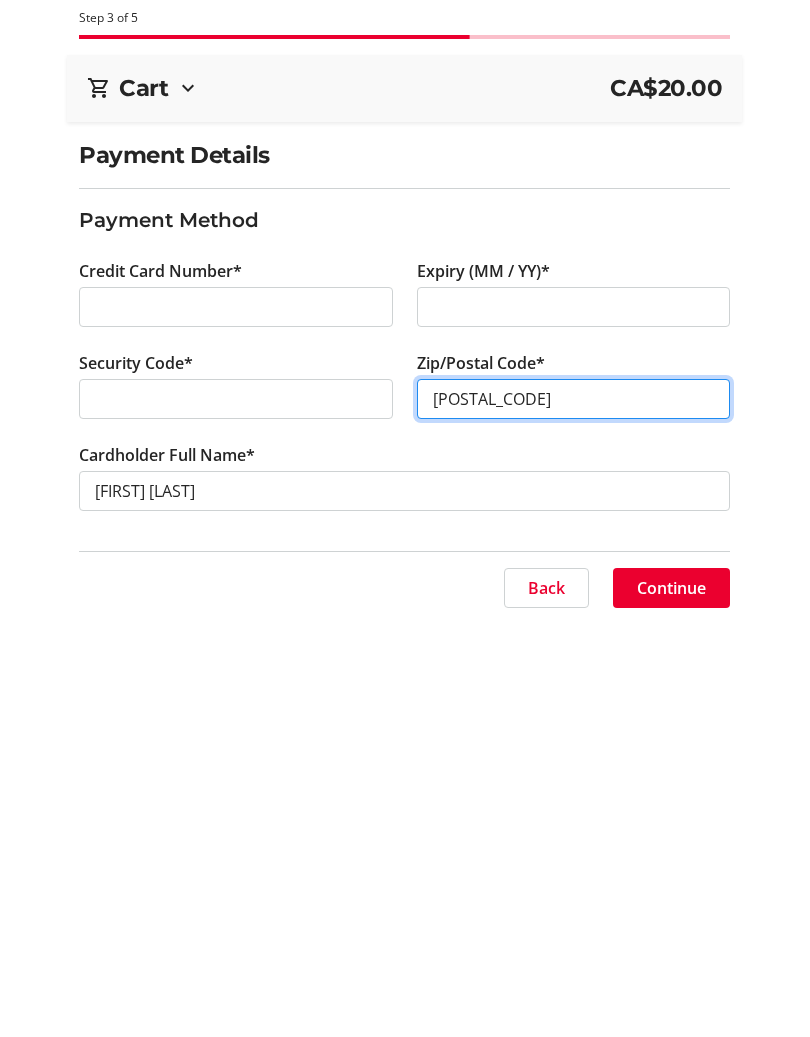 type on "[POSTAL_CODE]" 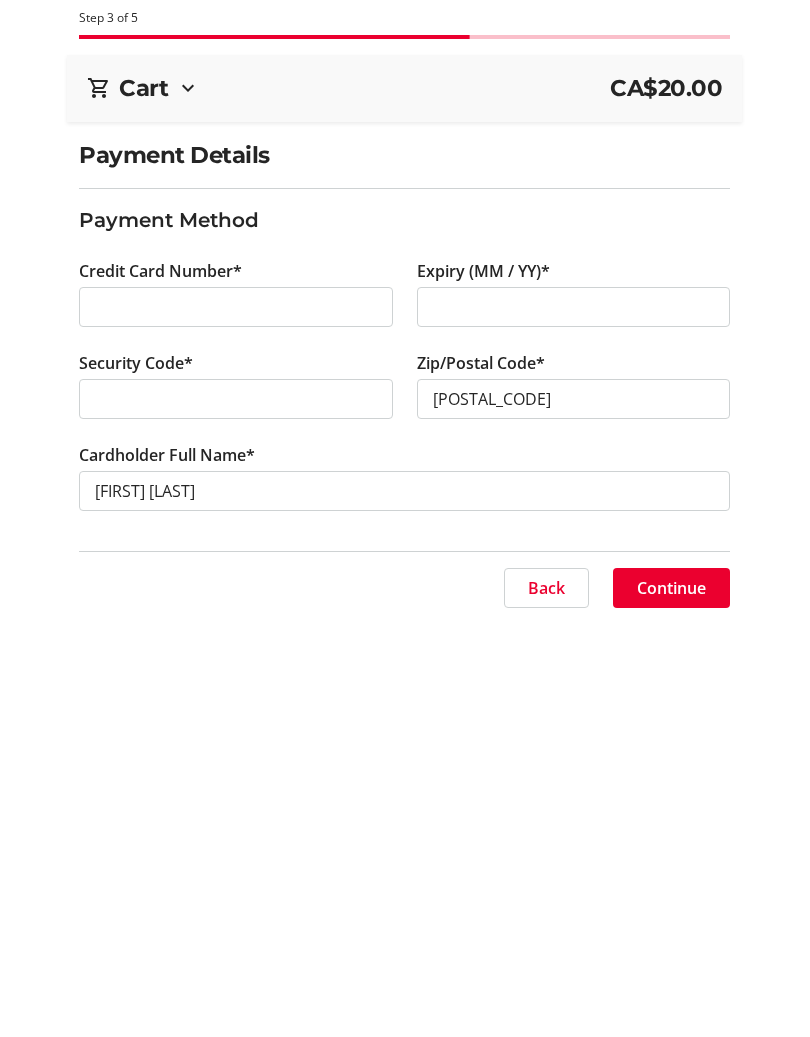 click on "Back" 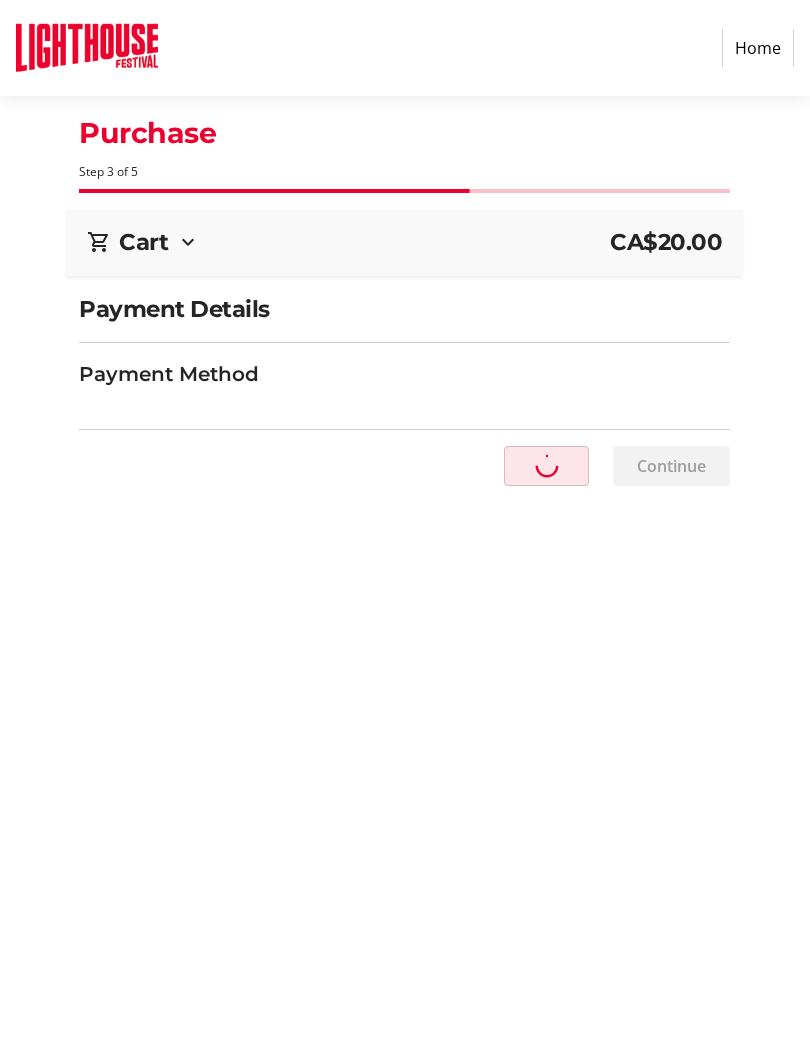 select on "ON" 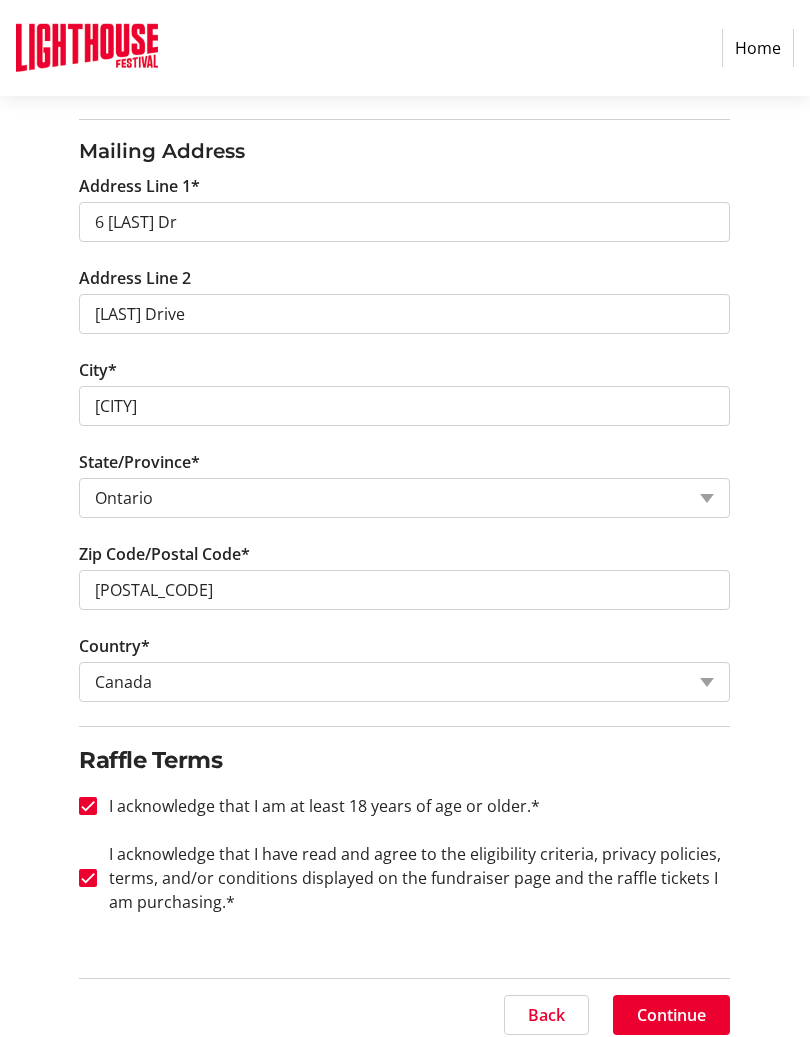 scroll, scrollTop: 798, scrollLeft: 0, axis: vertical 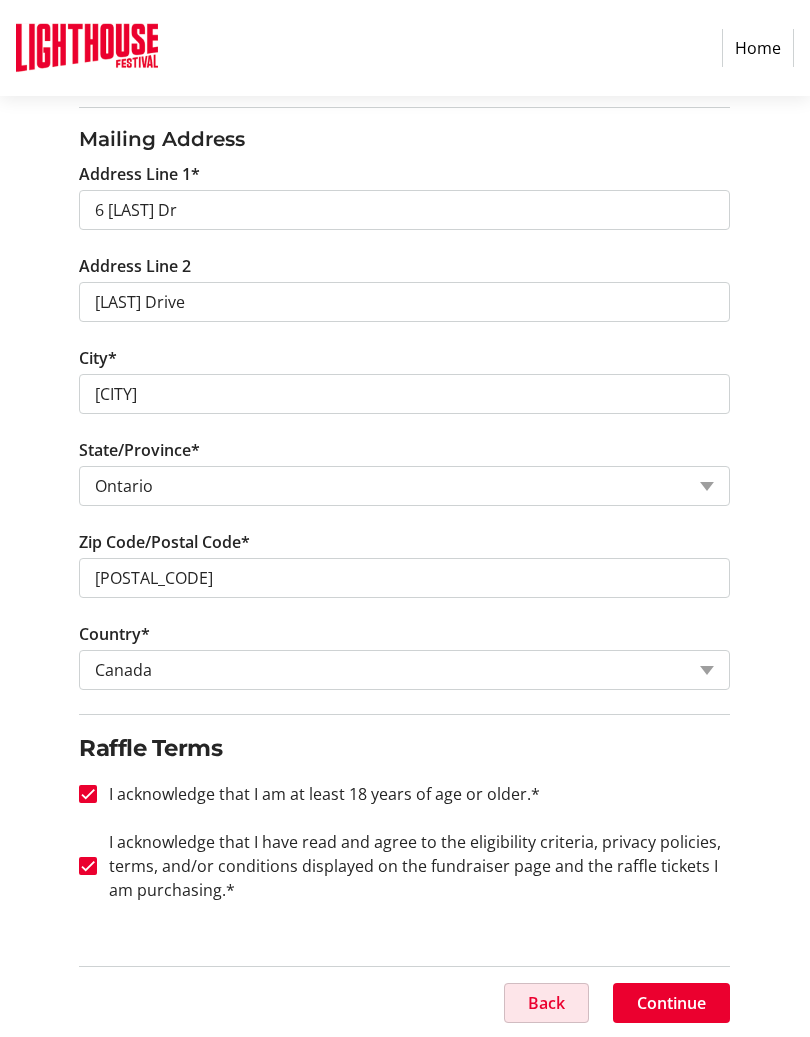 click on "Back" 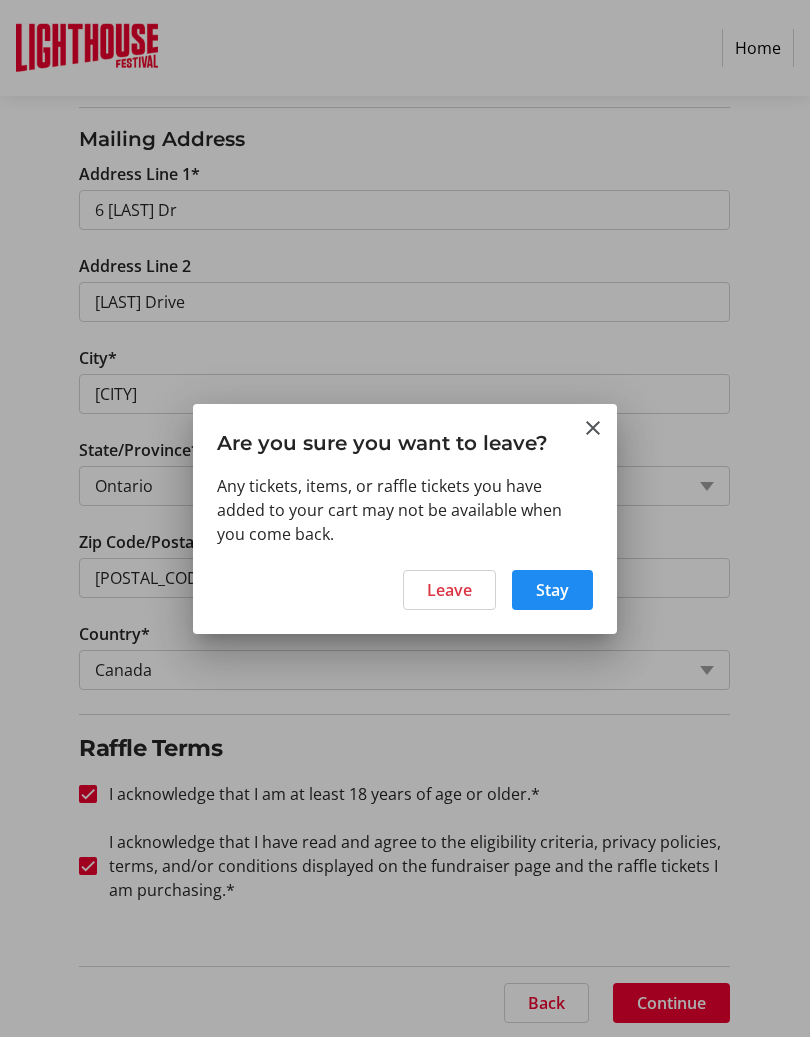 click on "Stay" at bounding box center [552, 590] 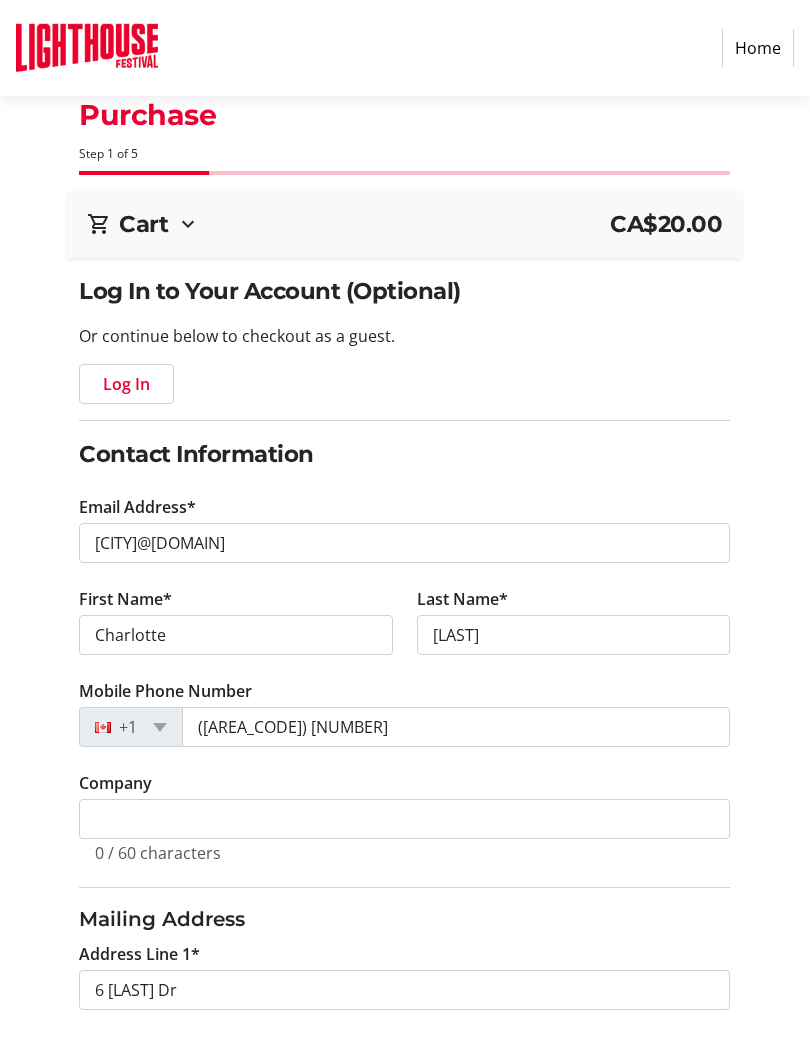 scroll, scrollTop: 0, scrollLeft: 0, axis: both 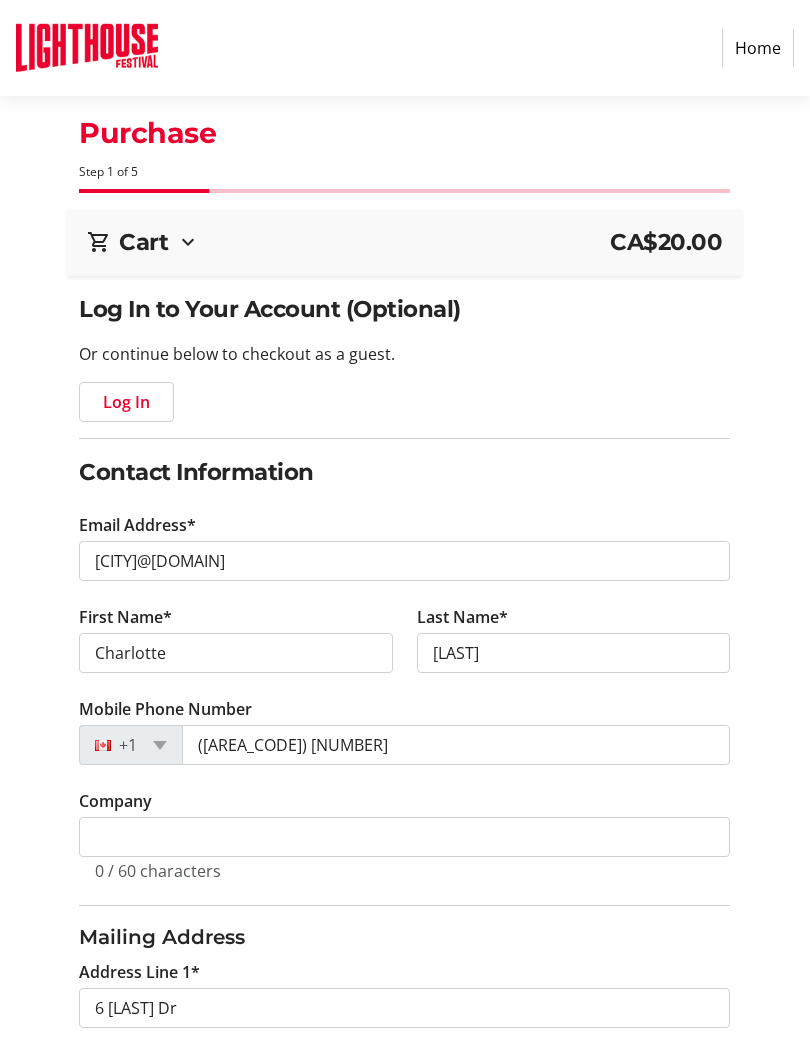 click at bounding box center [188, 242] 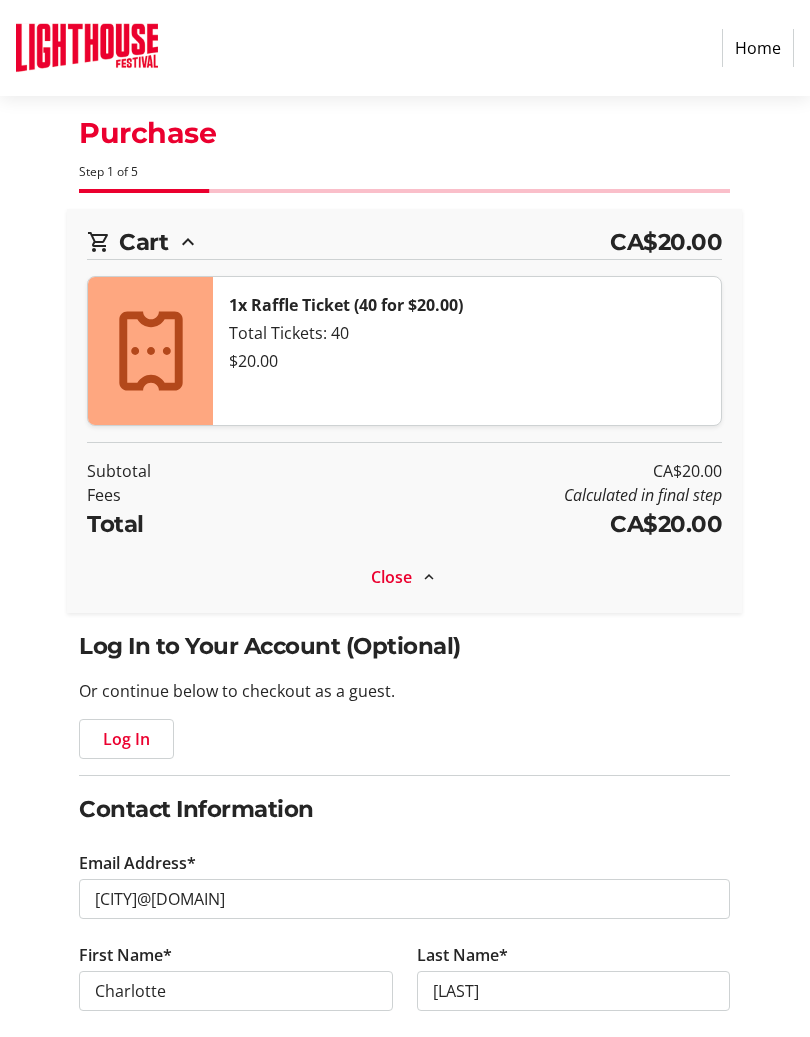 click on "1x Raffle Ticket (40 for $20.00) Total Tickets: 40  $20.00" at bounding box center [467, 351] 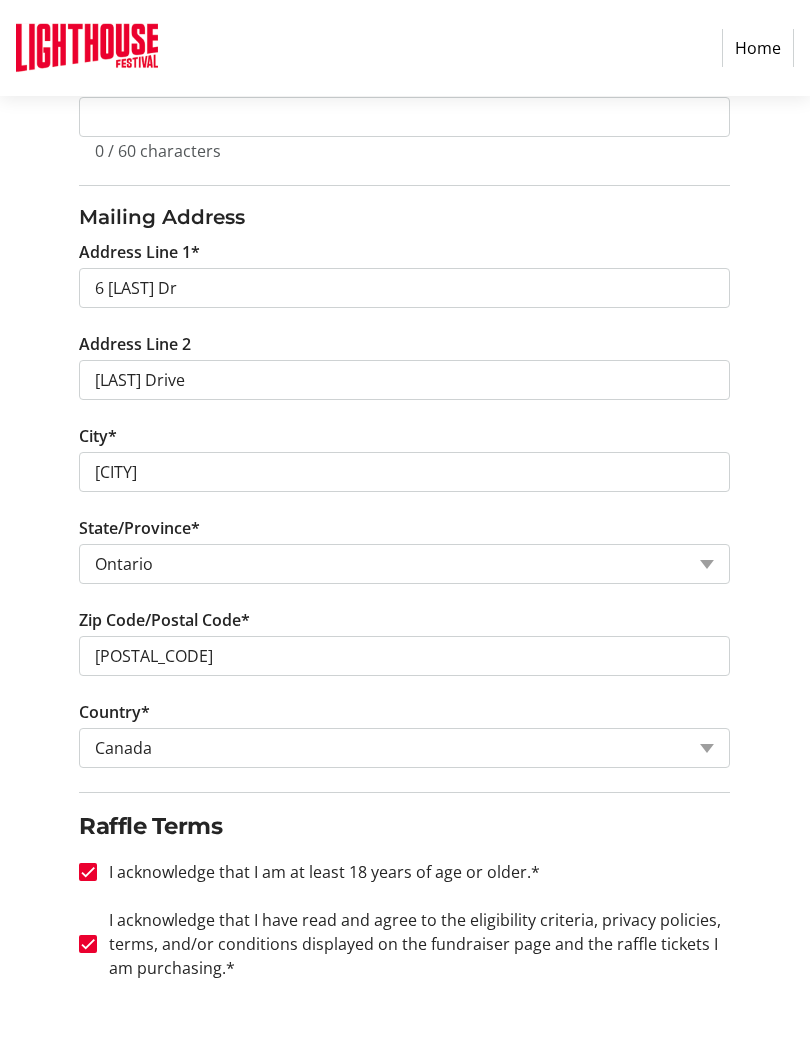 scroll, scrollTop: 798, scrollLeft: 0, axis: vertical 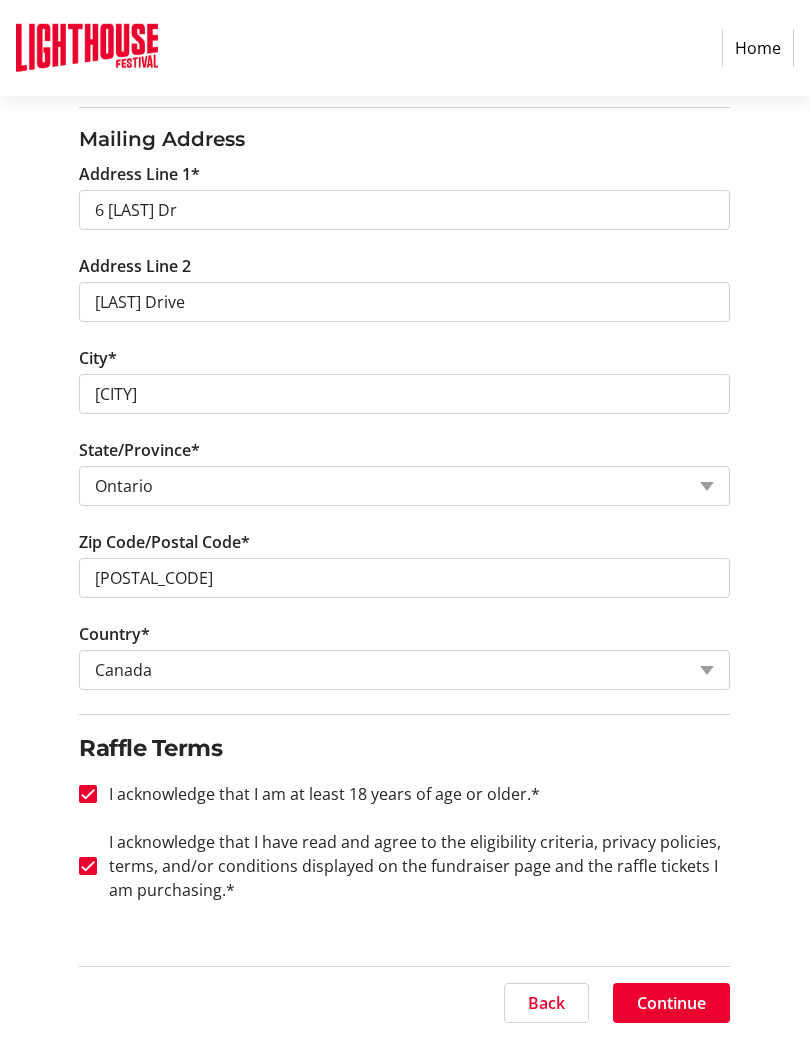 click on "Back" 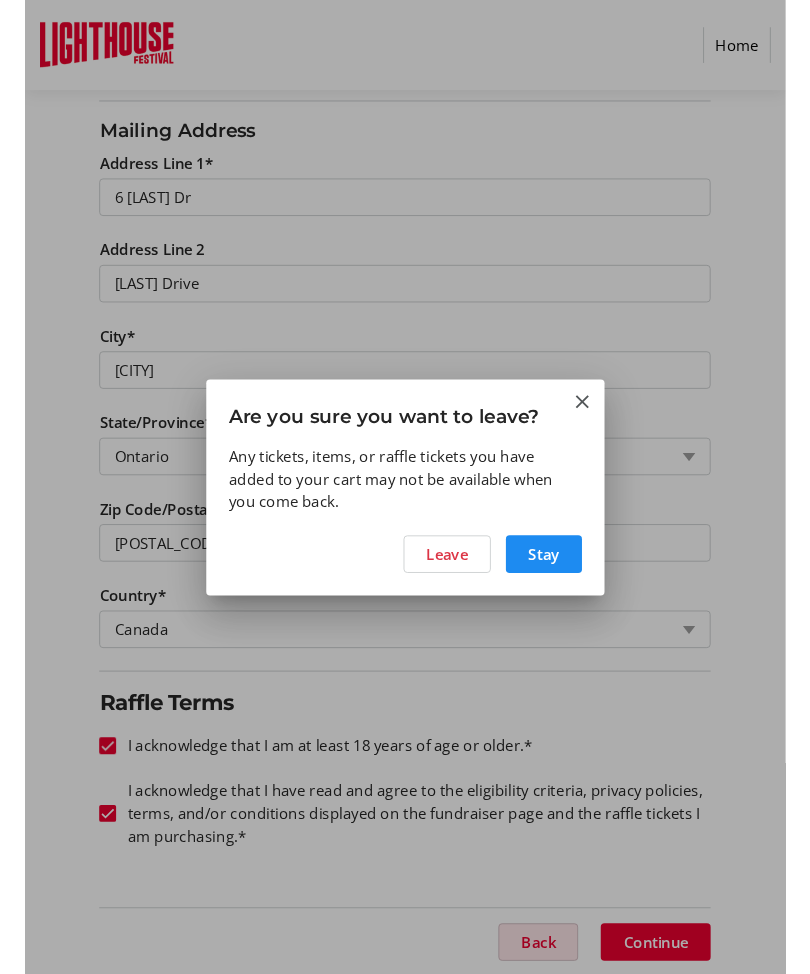 scroll, scrollTop: 0, scrollLeft: 0, axis: both 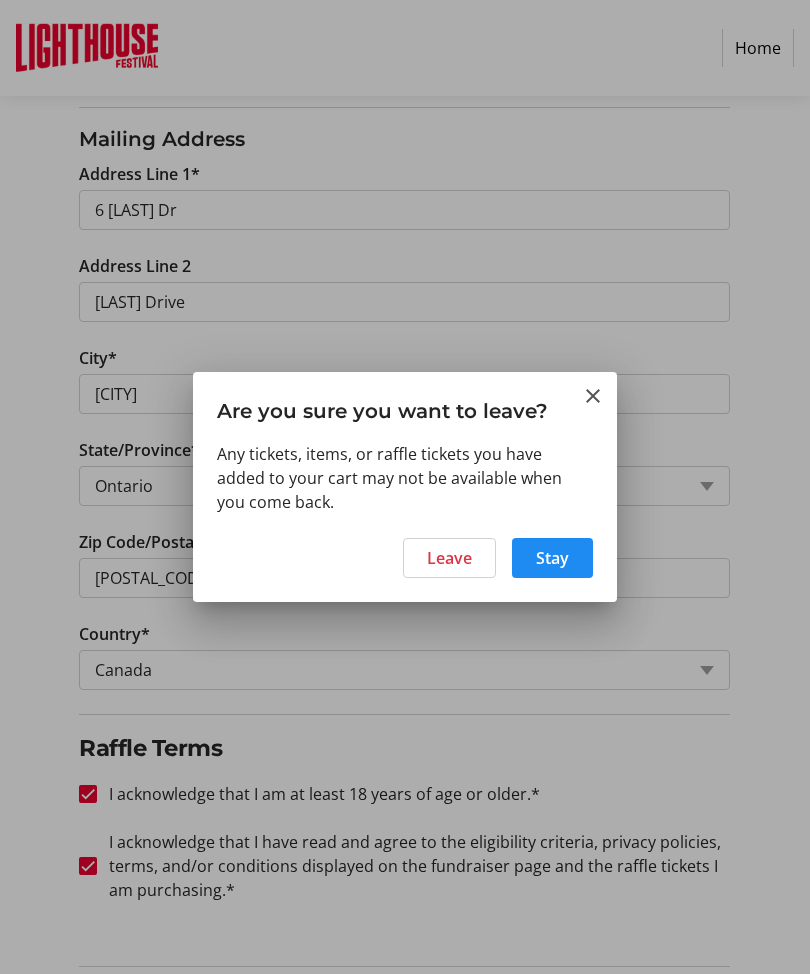 click on "Leave" at bounding box center (449, 558) 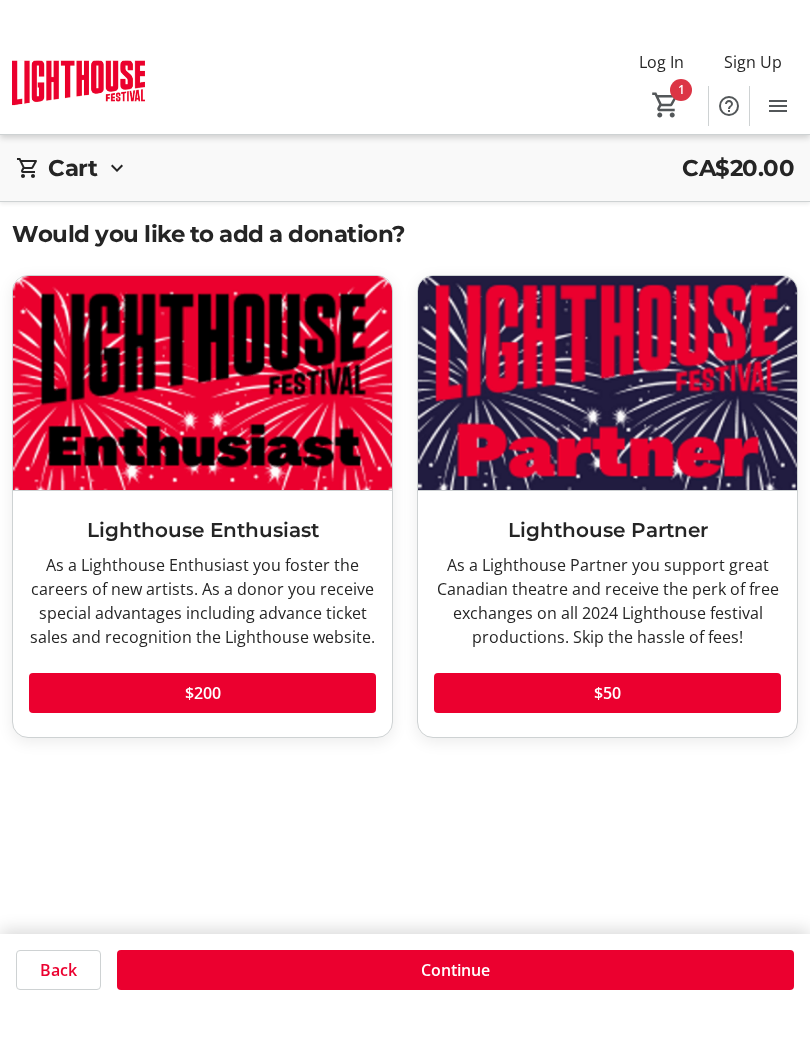 scroll, scrollTop: 72, scrollLeft: 0, axis: vertical 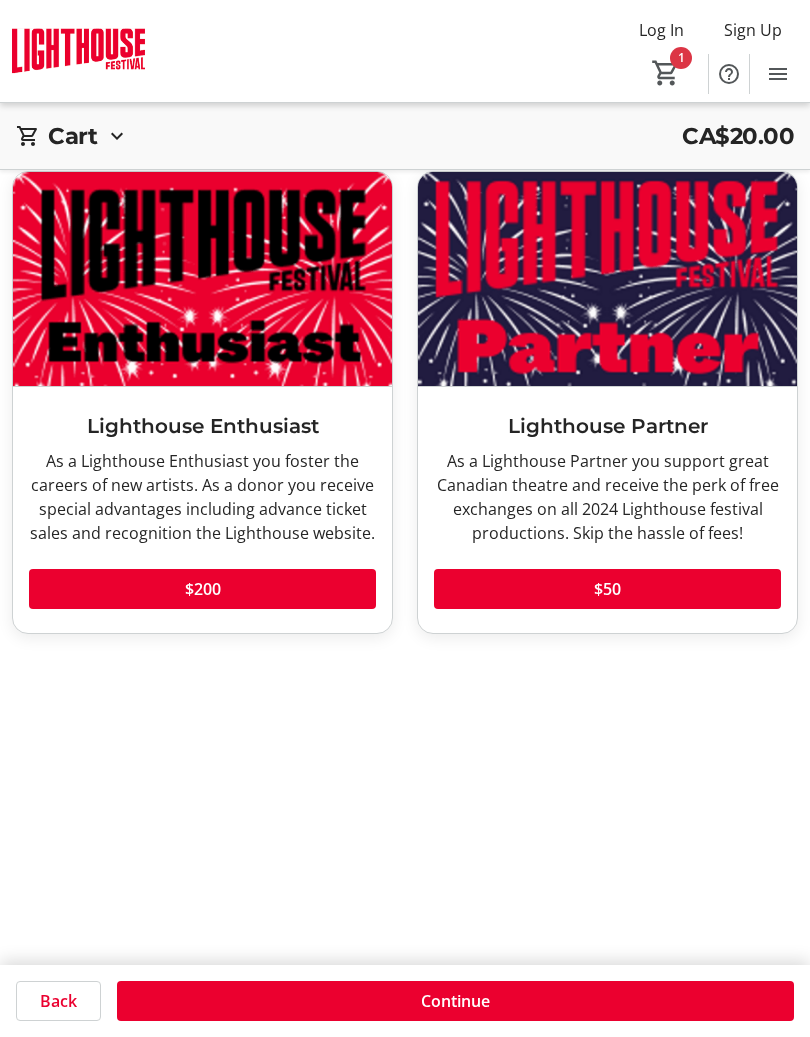 click on "Continue" 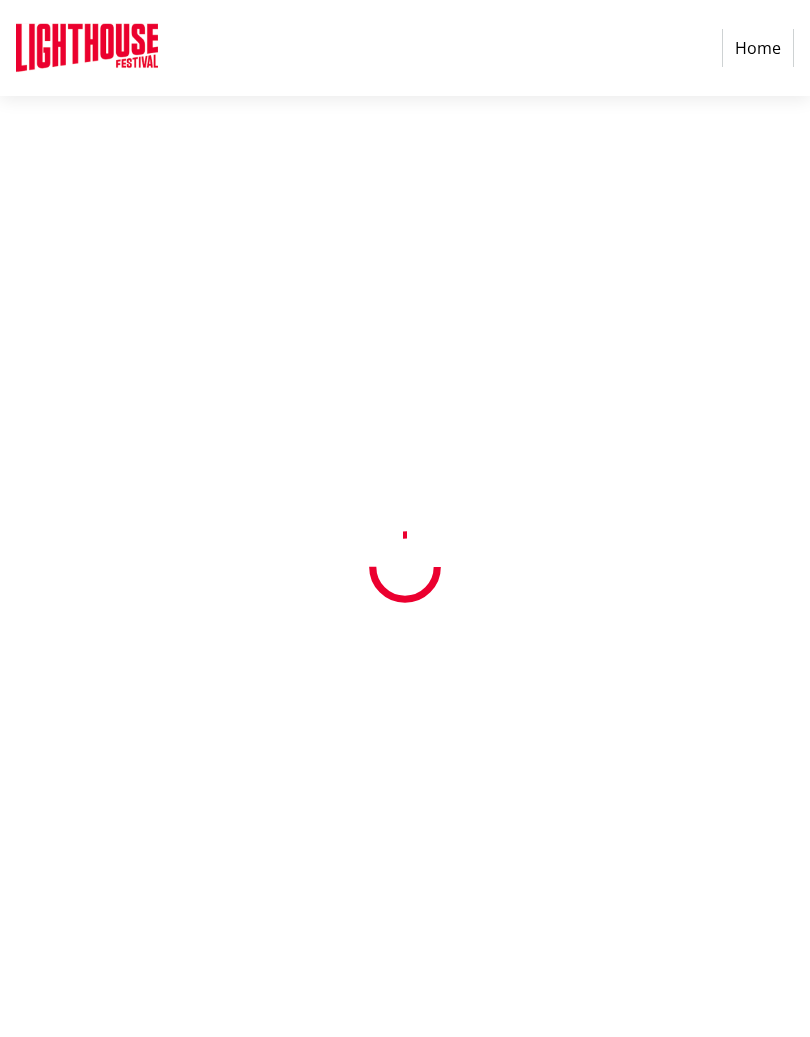 scroll, scrollTop: 0, scrollLeft: 0, axis: both 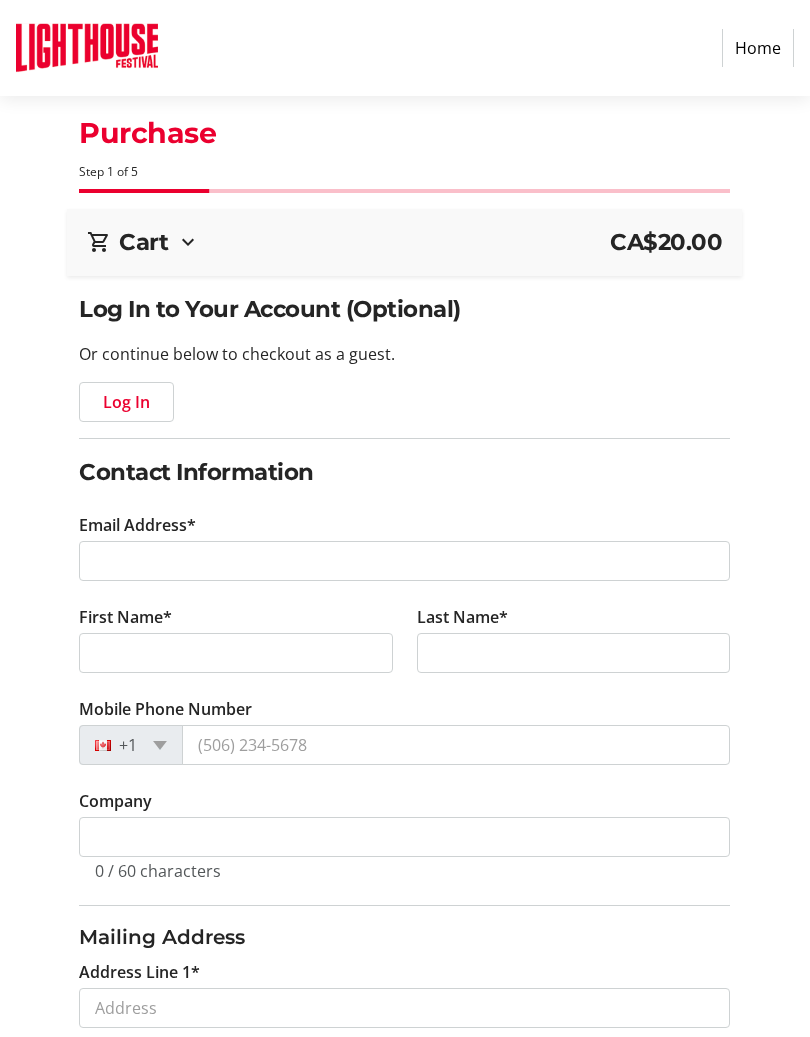 click on "CA$20.00" at bounding box center (666, 242) 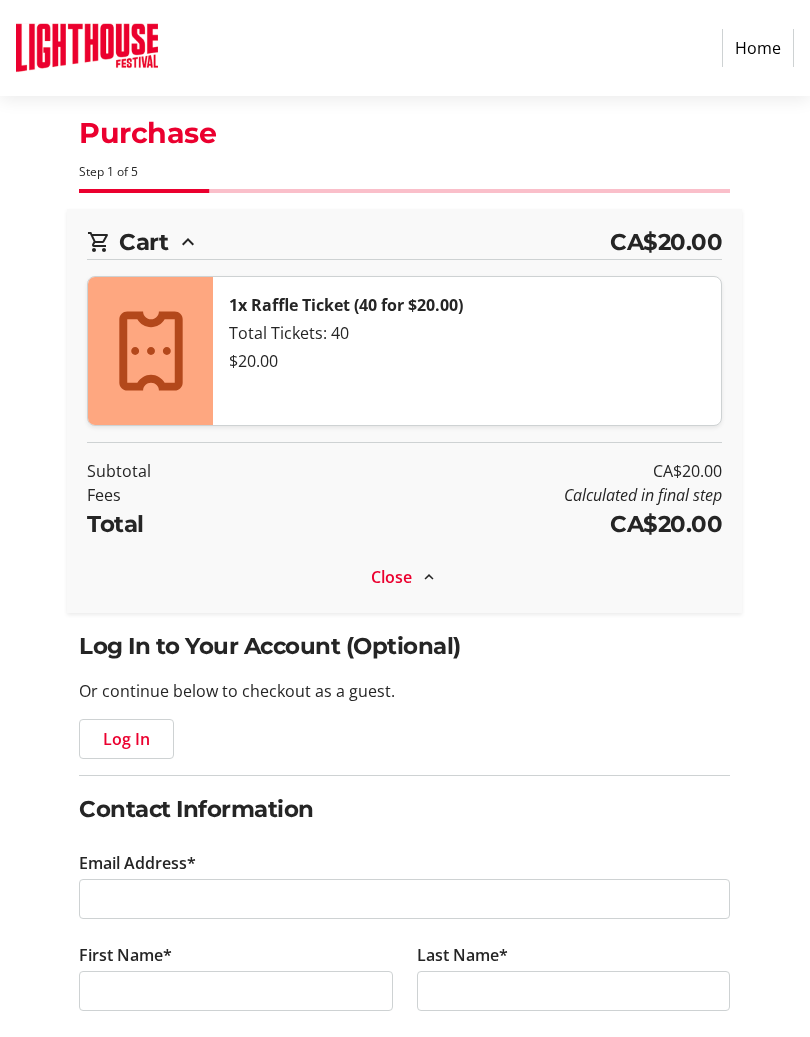 click on "Total Tickets: 40" at bounding box center [467, 333] 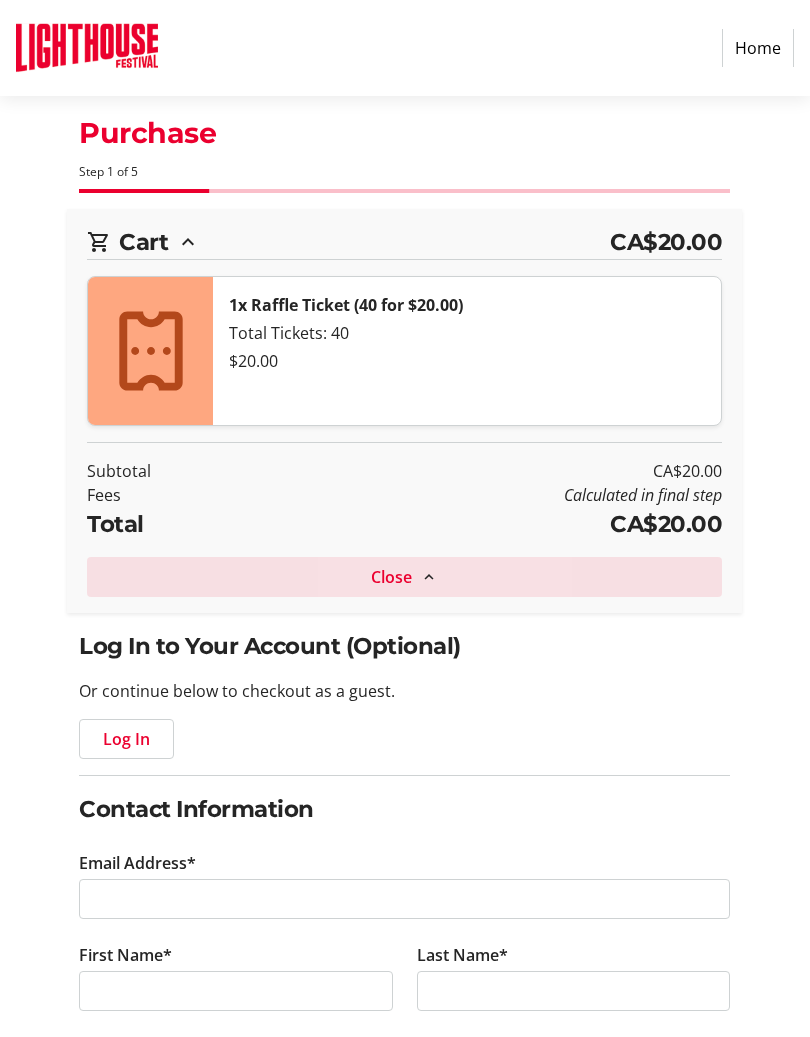 click on "Close" at bounding box center (391, 577) 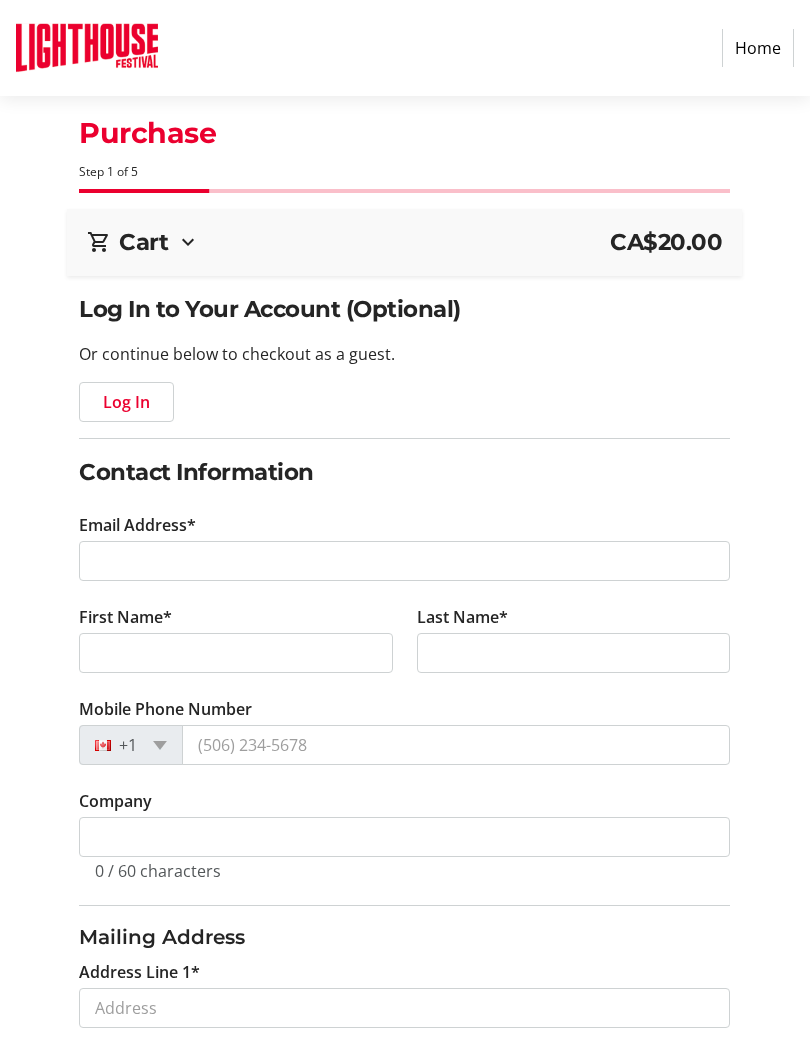 click on "Cart CA$20.00" at bounding box center (404, 242) 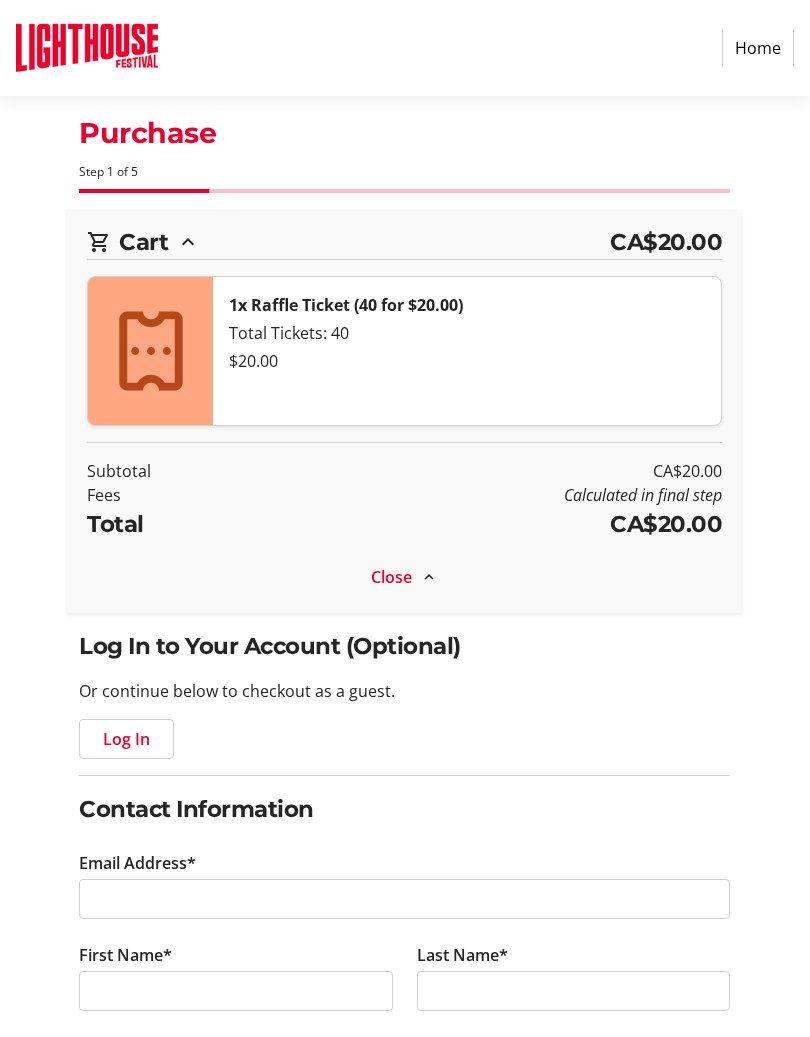 click on "CA$20.00" at bounding box center [666, 242] 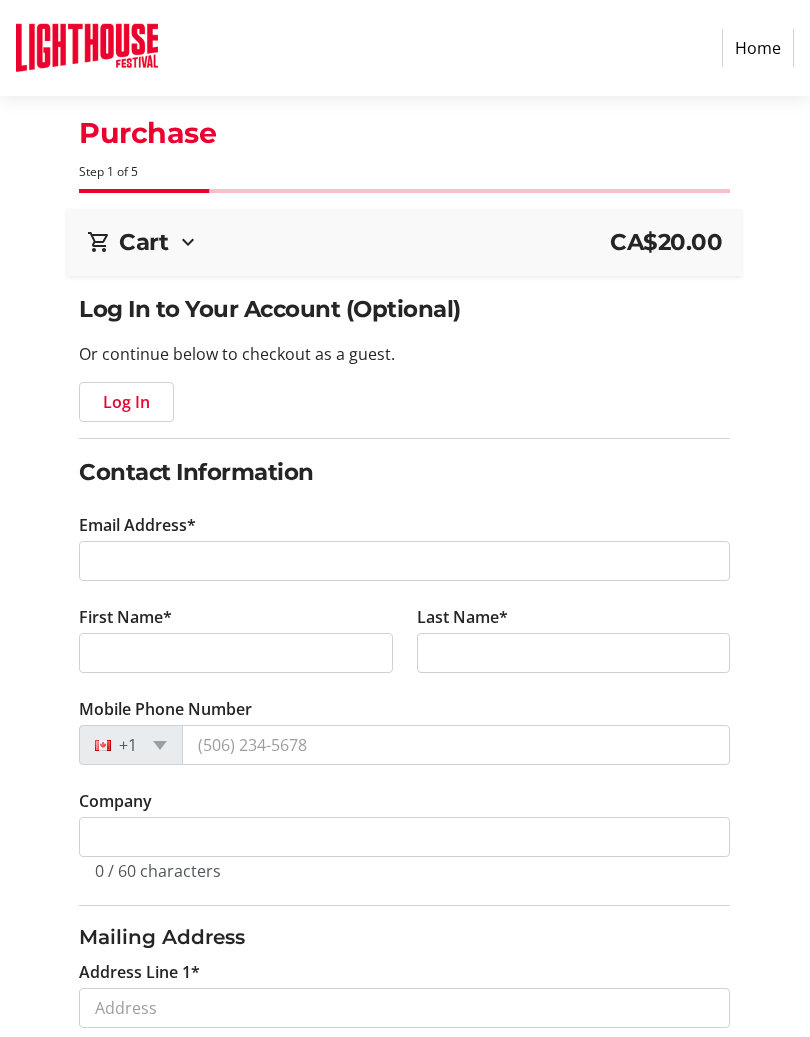 click on "CA$20.00" at bounding box center [666, 242] 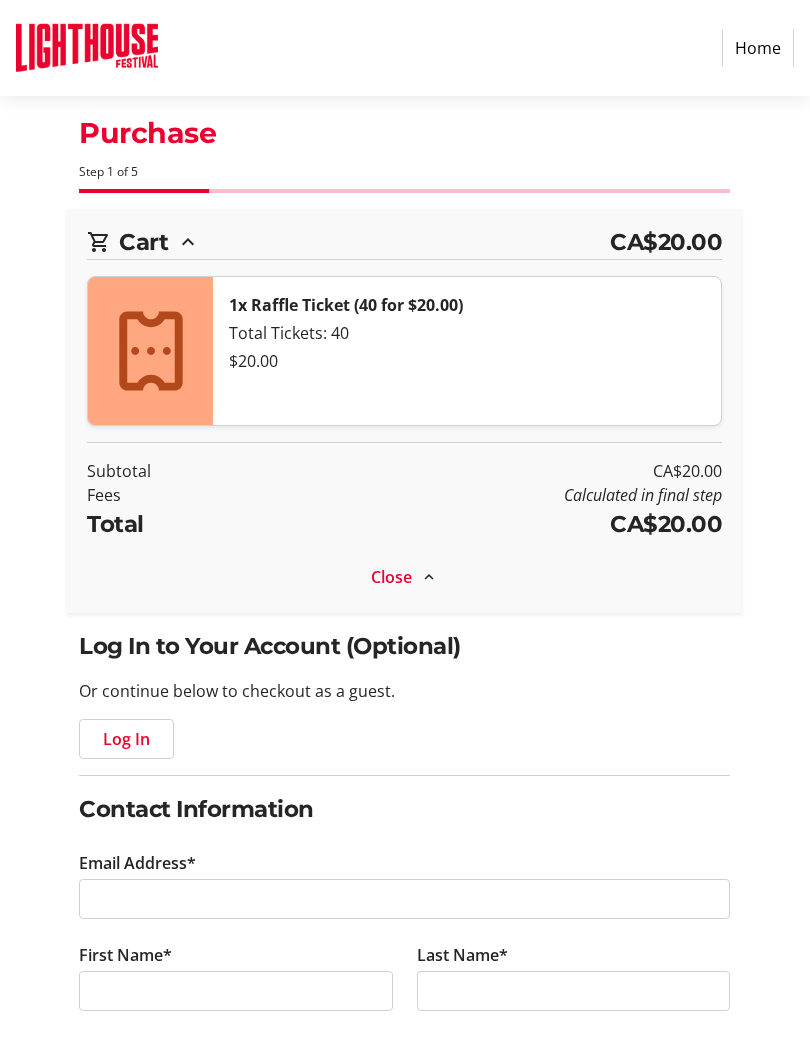 click on "Home" 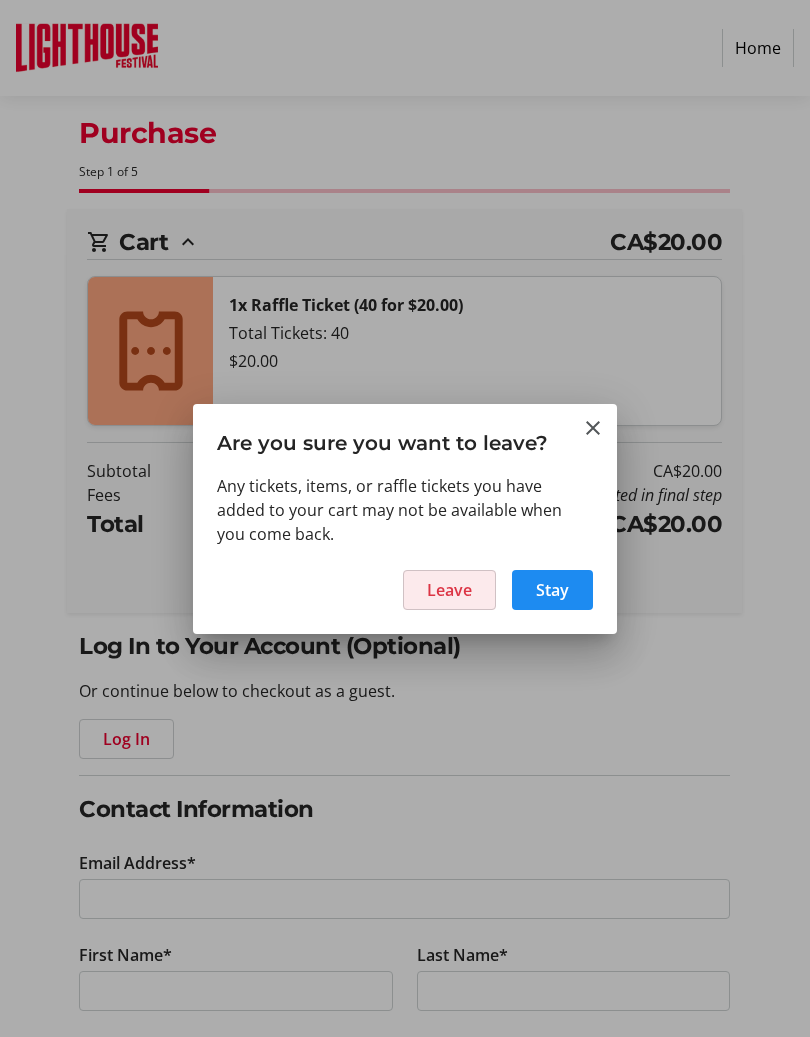 click on "Leave" at bounding box center [449, 590] 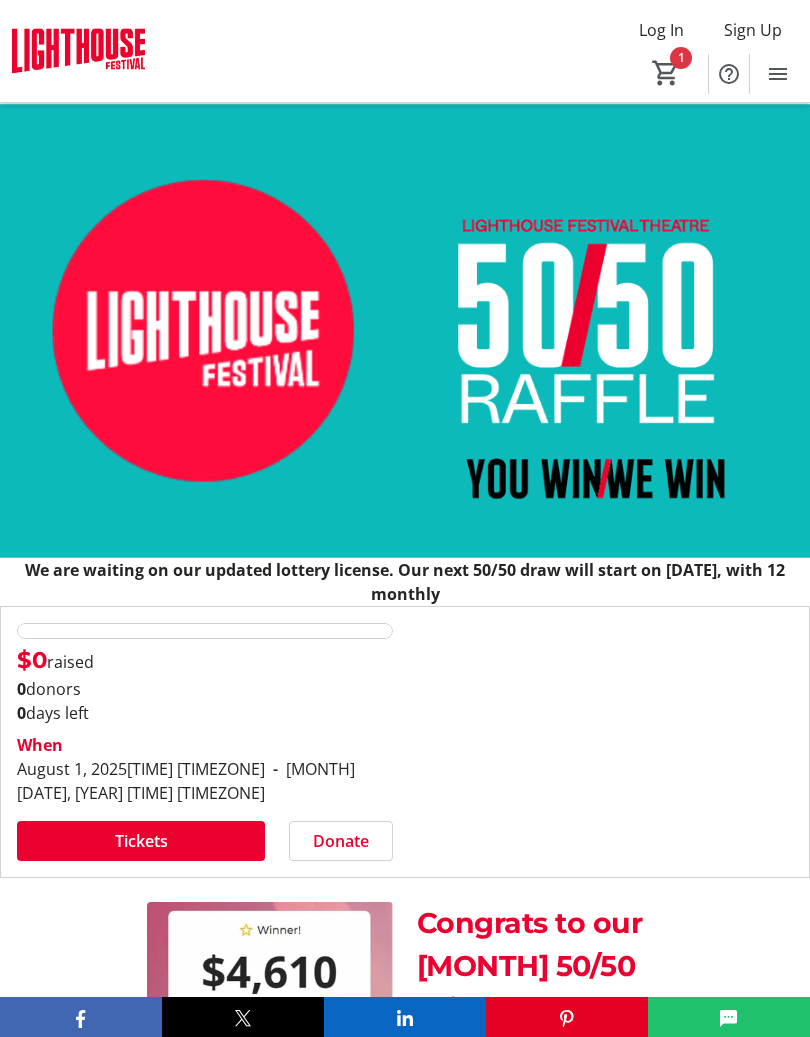 type on "1" 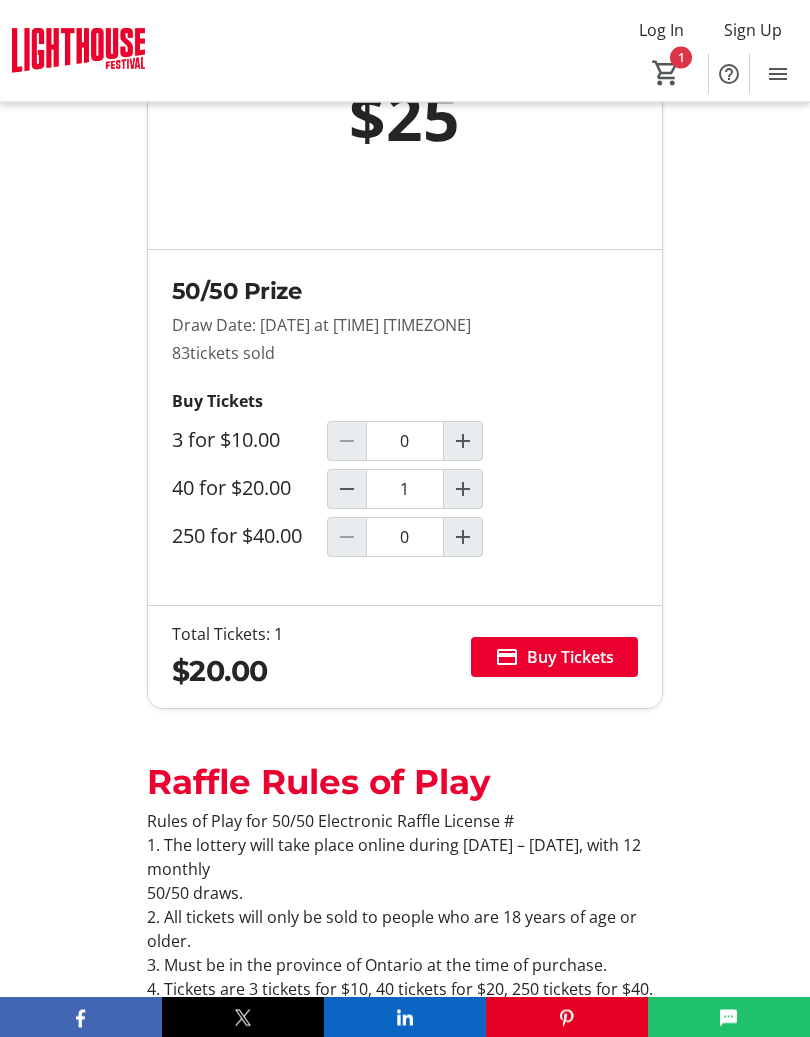 scroll, scrollTop: 1325, scrollLeft: 0, axis: vertical 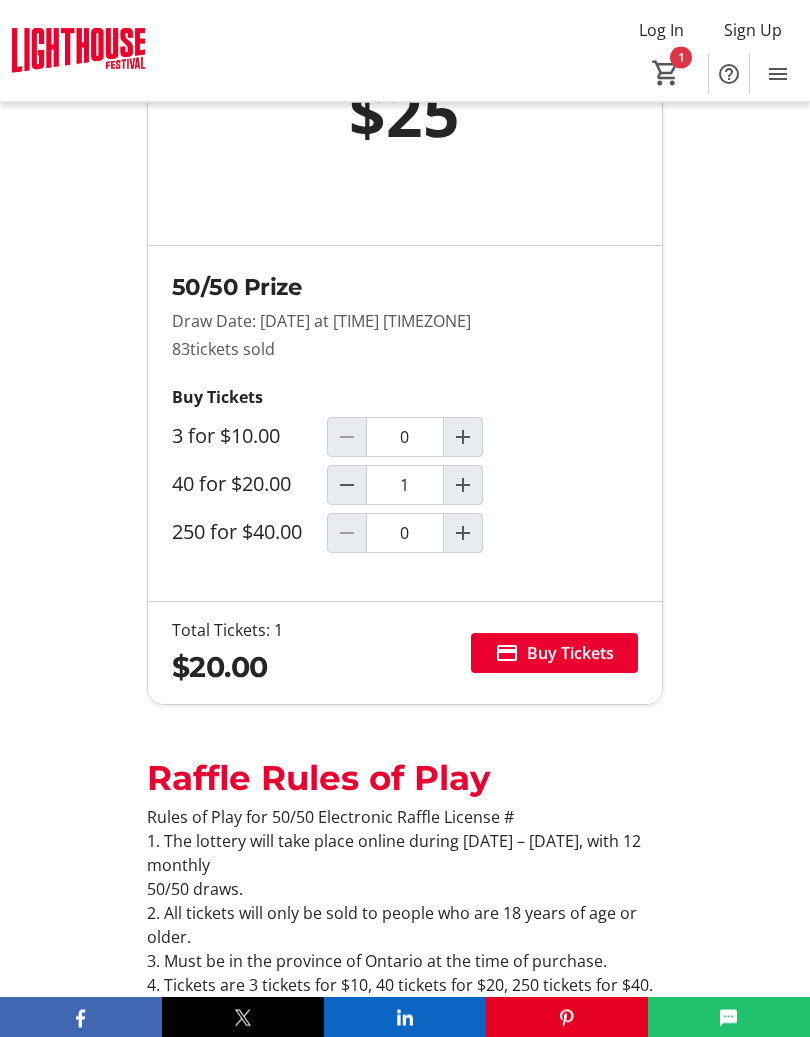 click at bounding box center [463, 534] 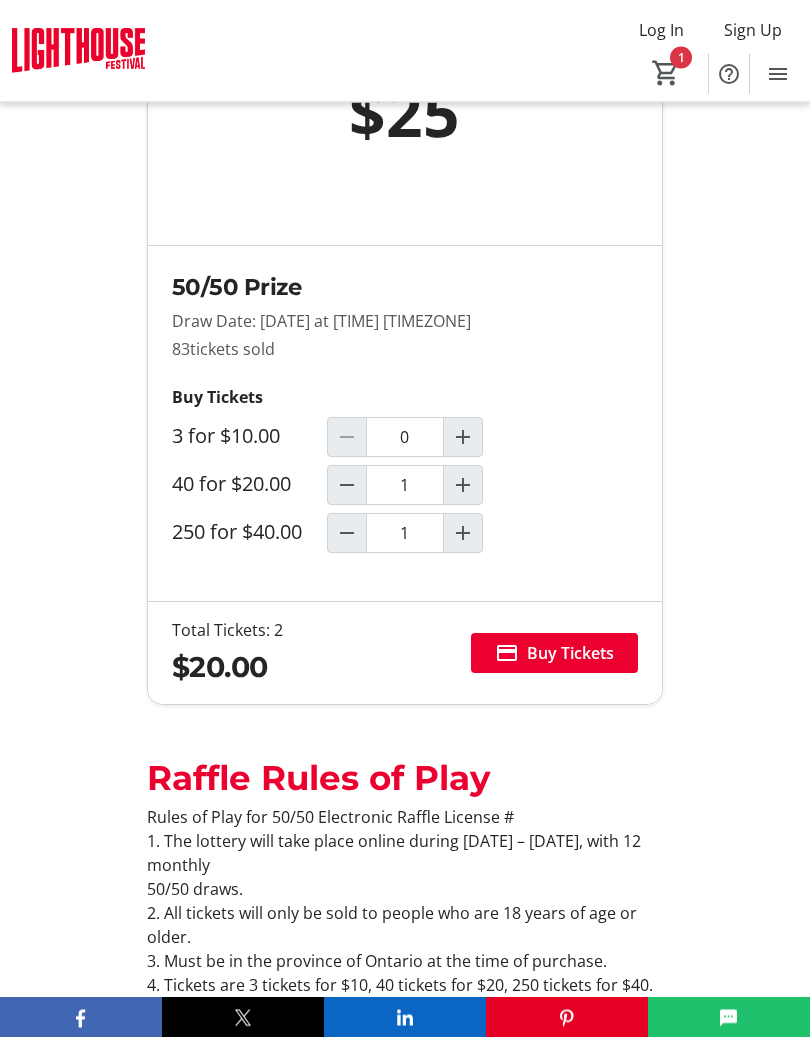 scroll, scrollTop: 1326, scrollLeft: 0, axis: vertical 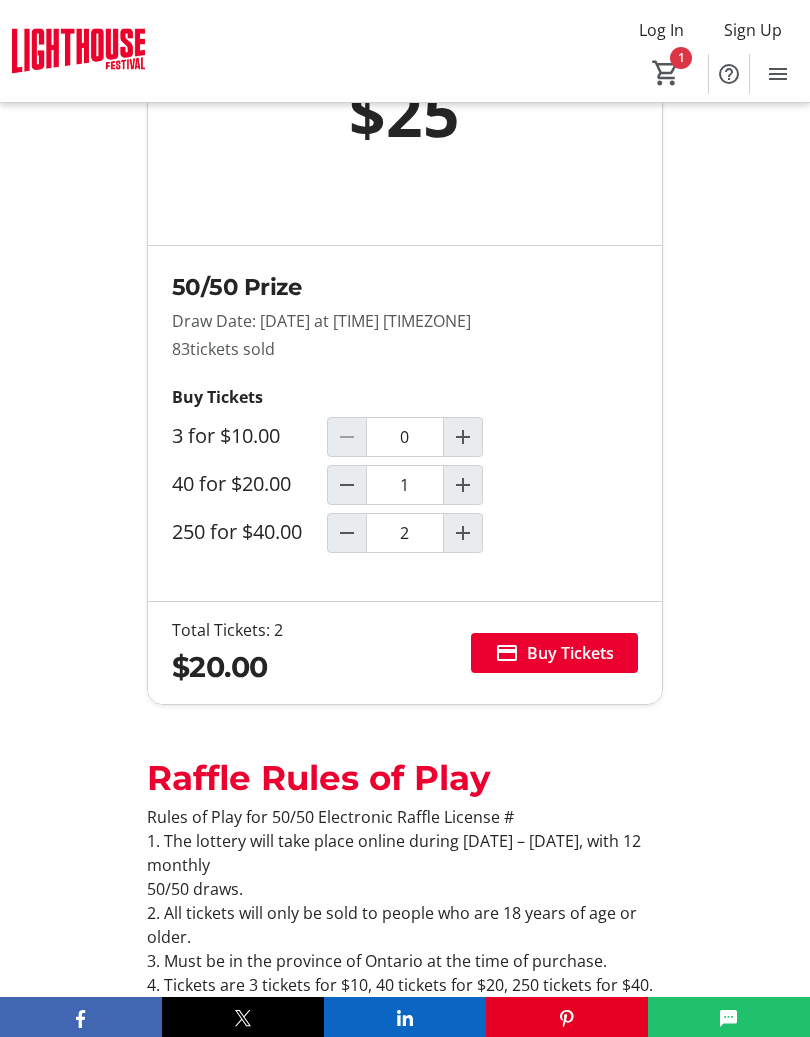 type on "1" 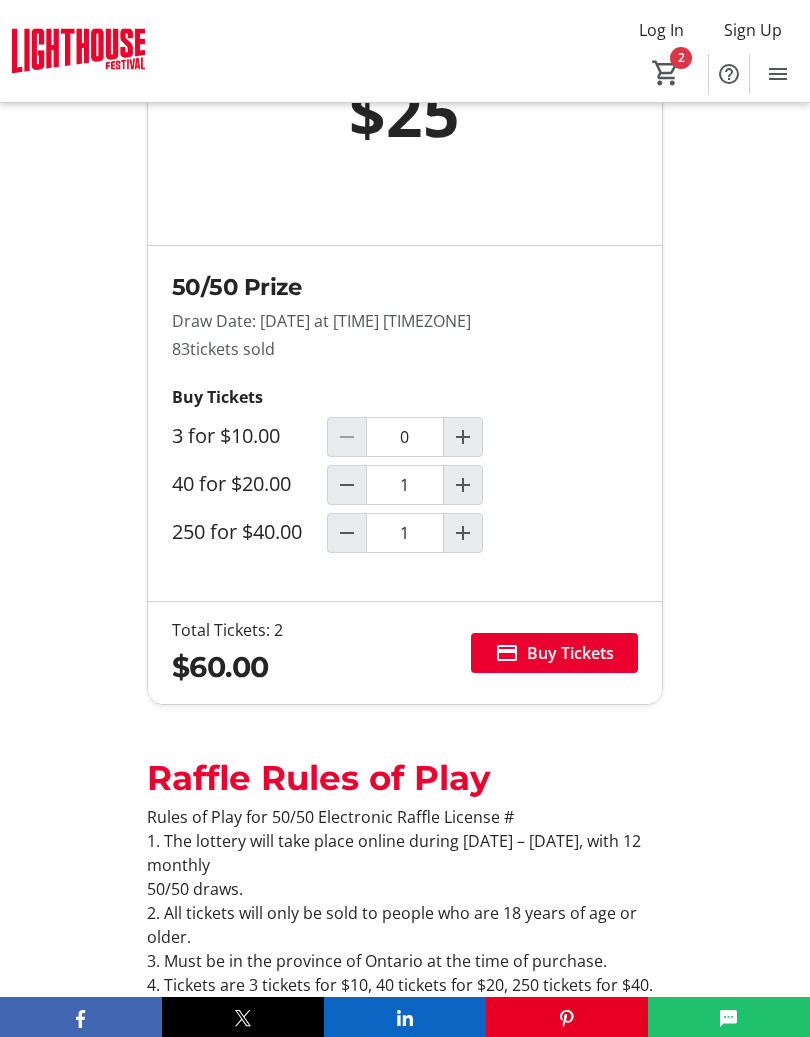 click on "Buy Tickets" at bounding box center [570, 653] 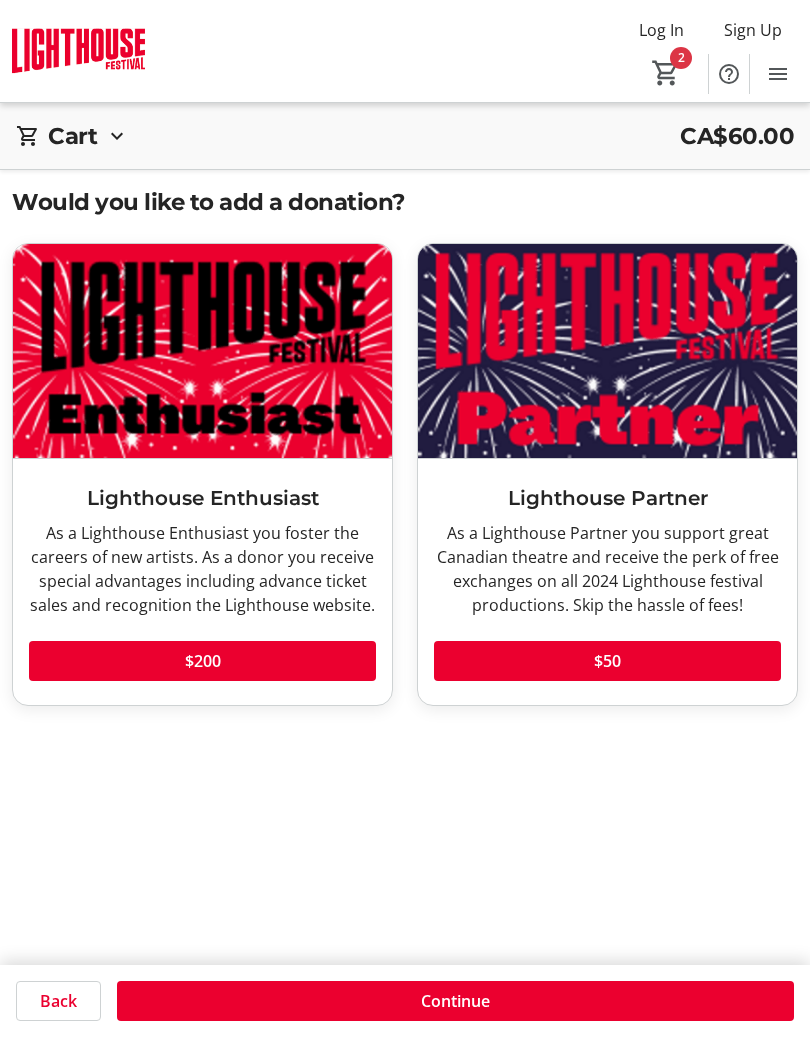 click 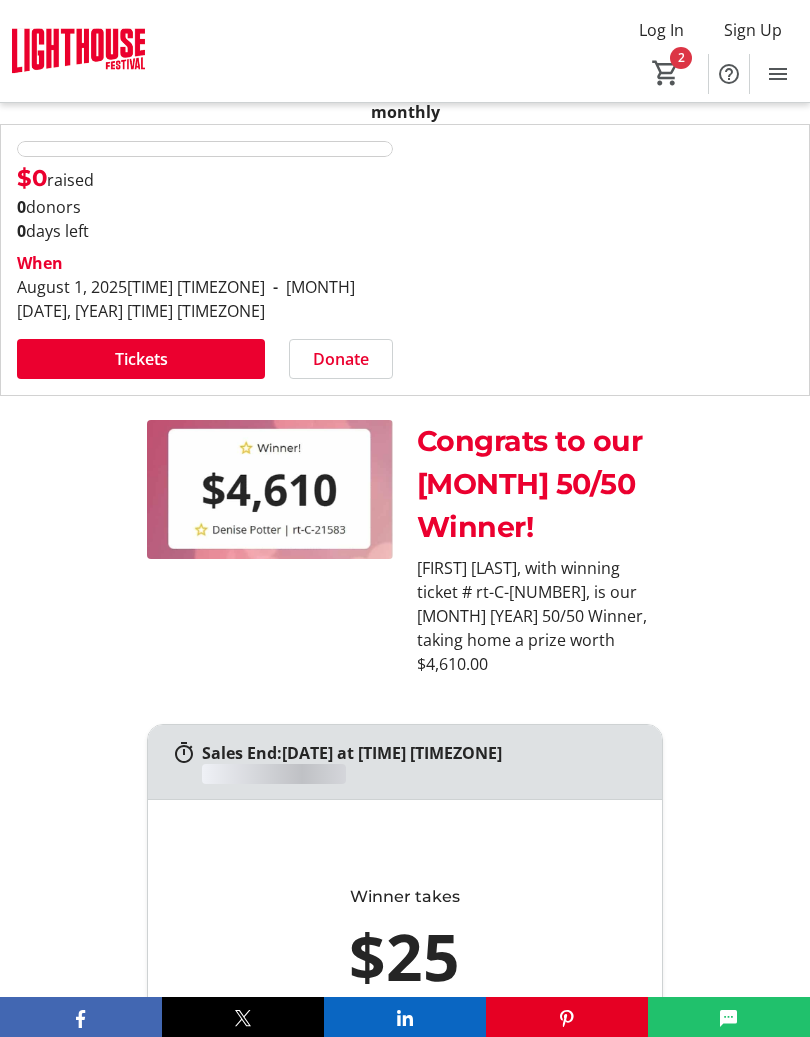 type on "1" 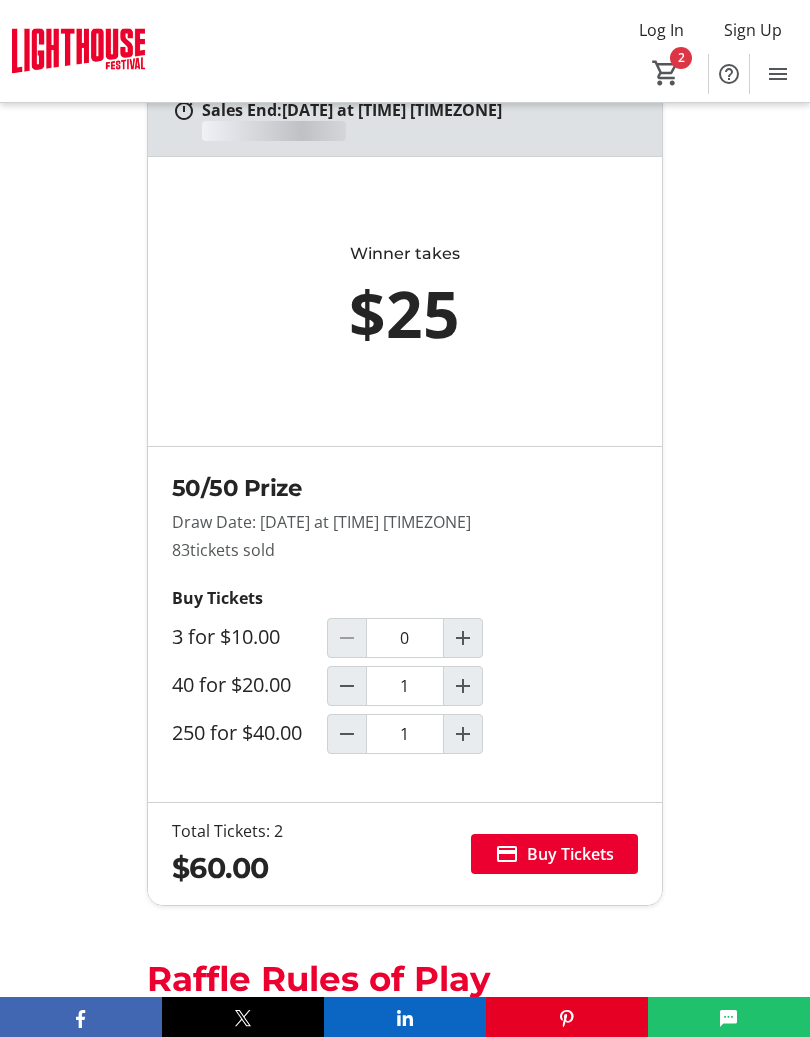 scroll, scrollTop: 1326, scrollLeft: 0, axis: vertical 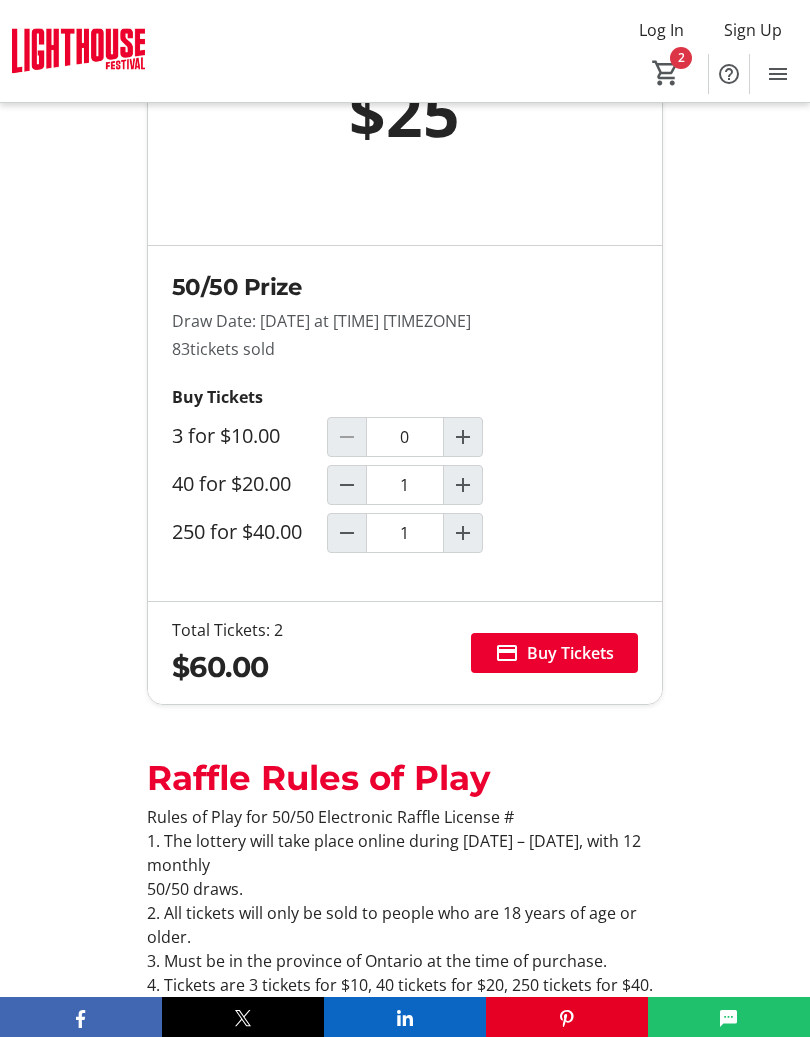 click at bounding box center [347, 485] 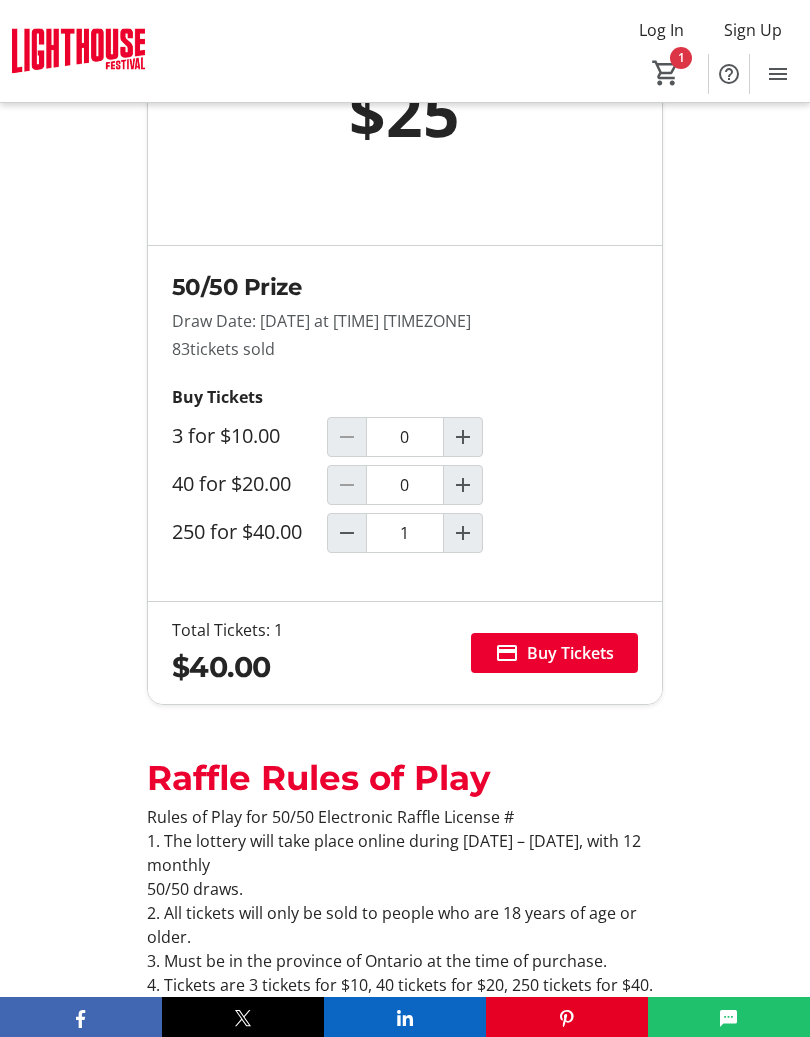 click on "Buy Tickets" at bounding box center (570, 653) 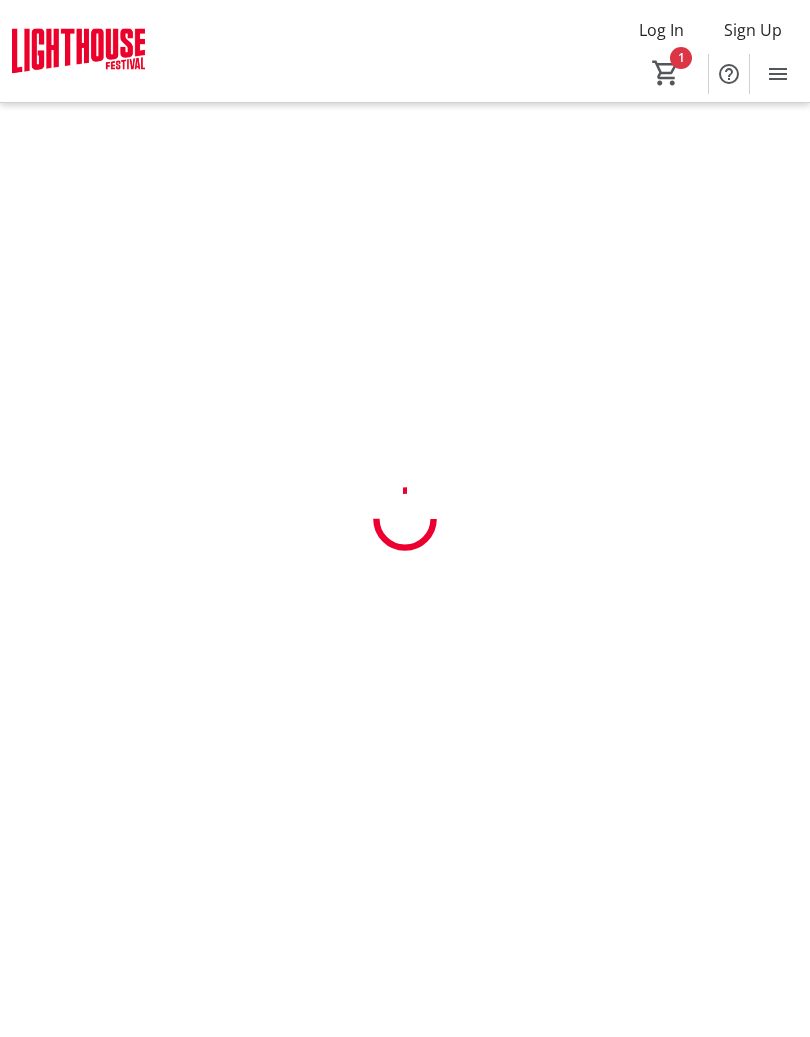 scroll, scrollTop: 0, scrollLeft: 0, axis: both 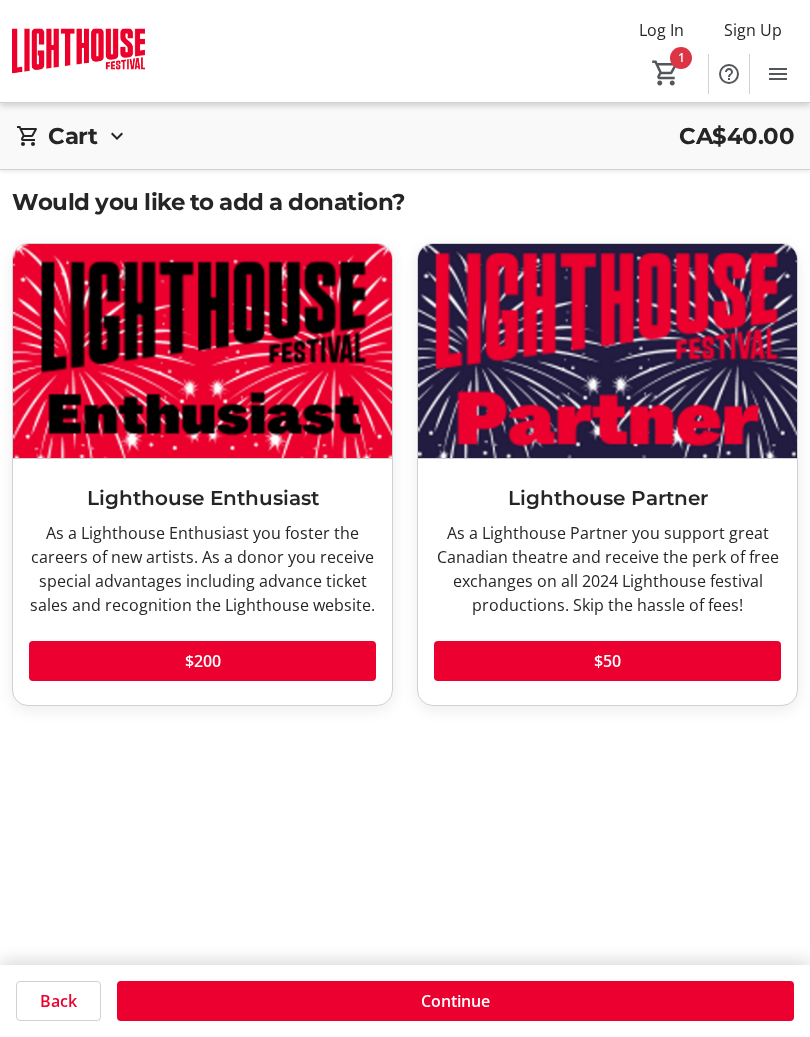 click on "Continue" 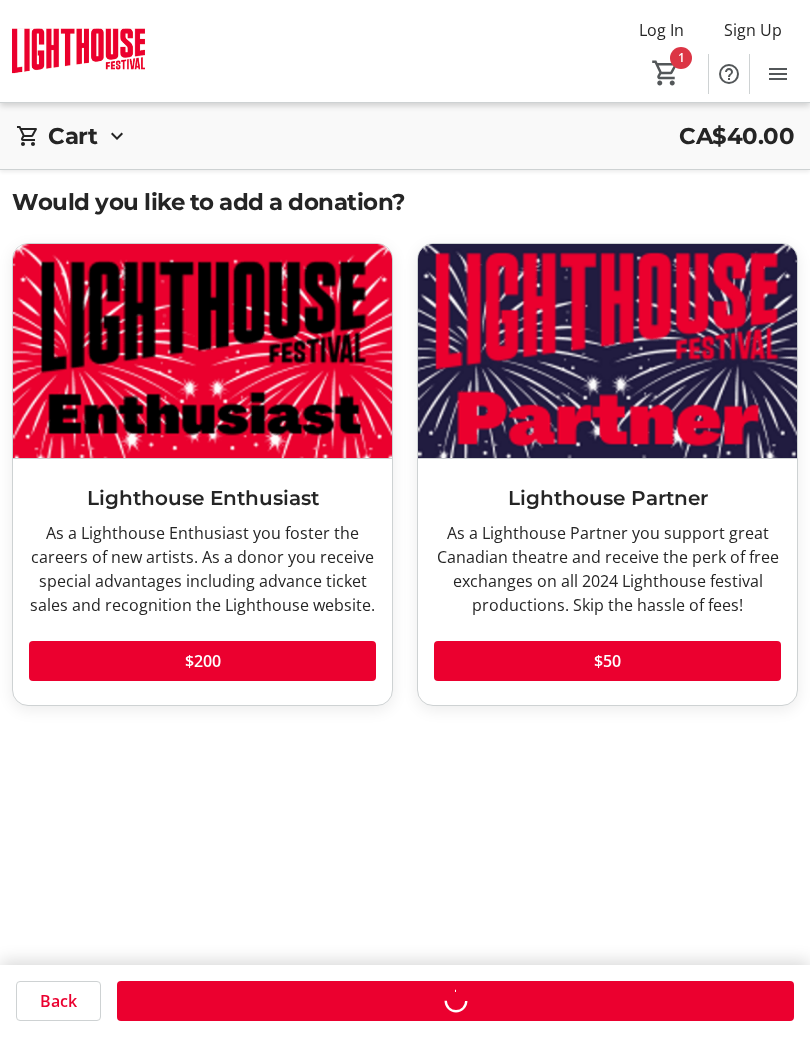 select on "CA" 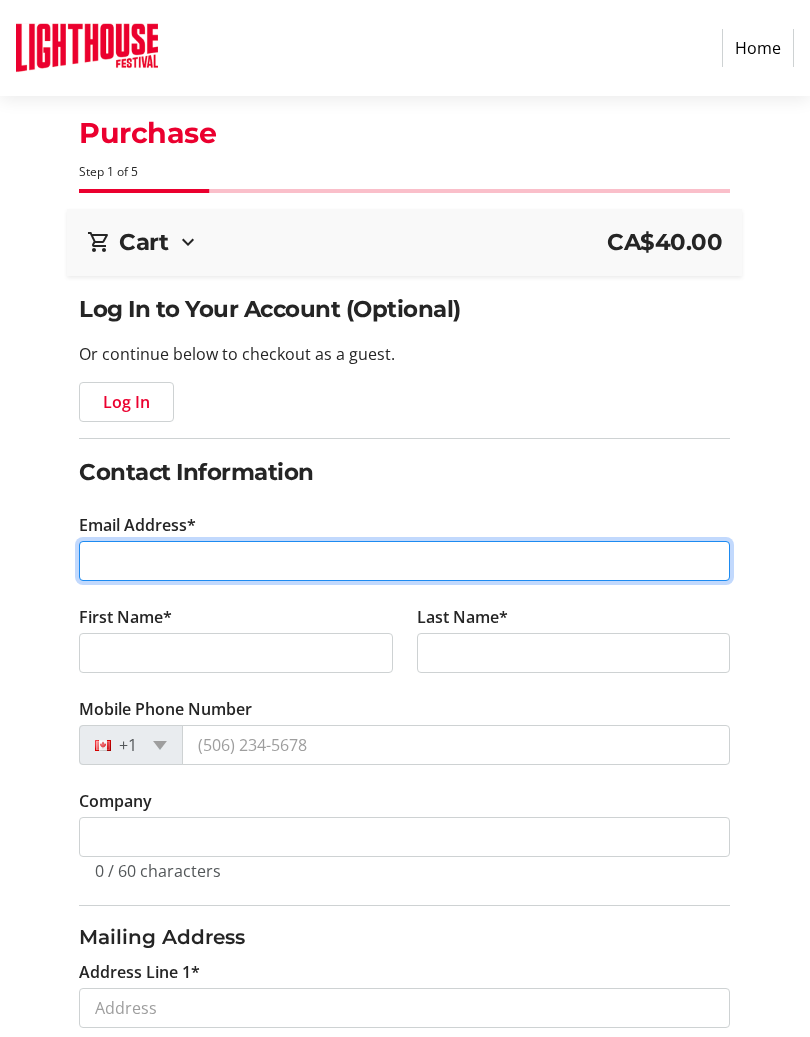 click on "Email Address*" at bounding box center [404, 561] 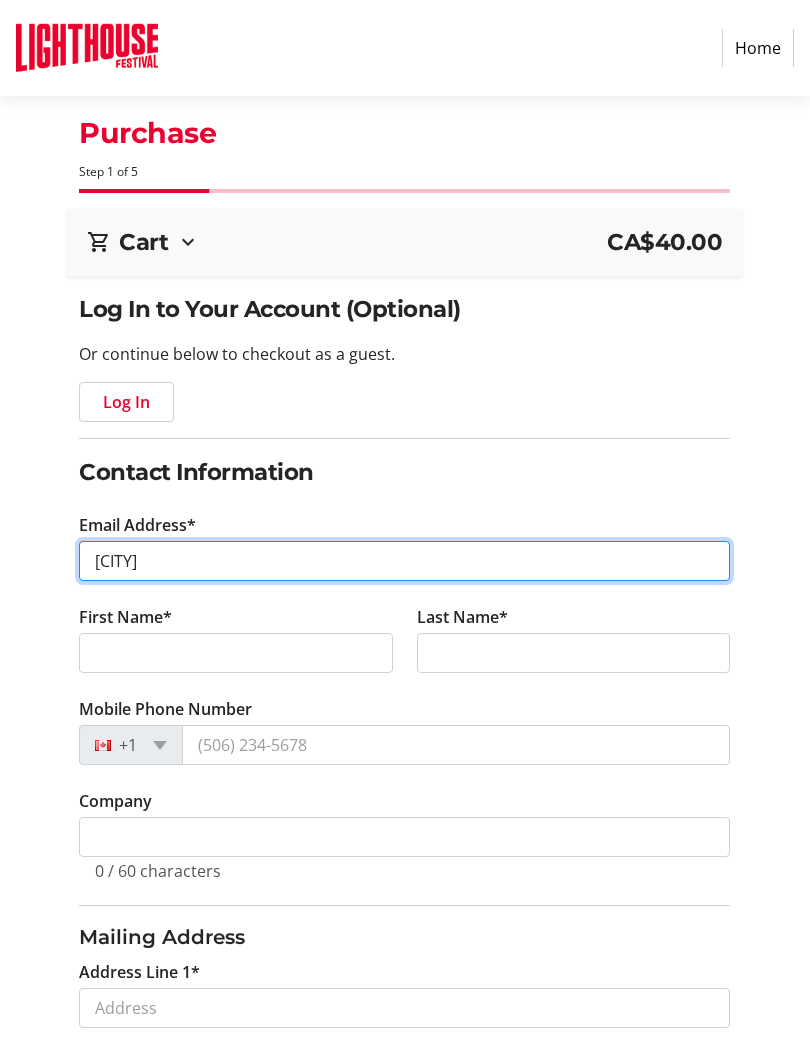 type on "[CITY]" 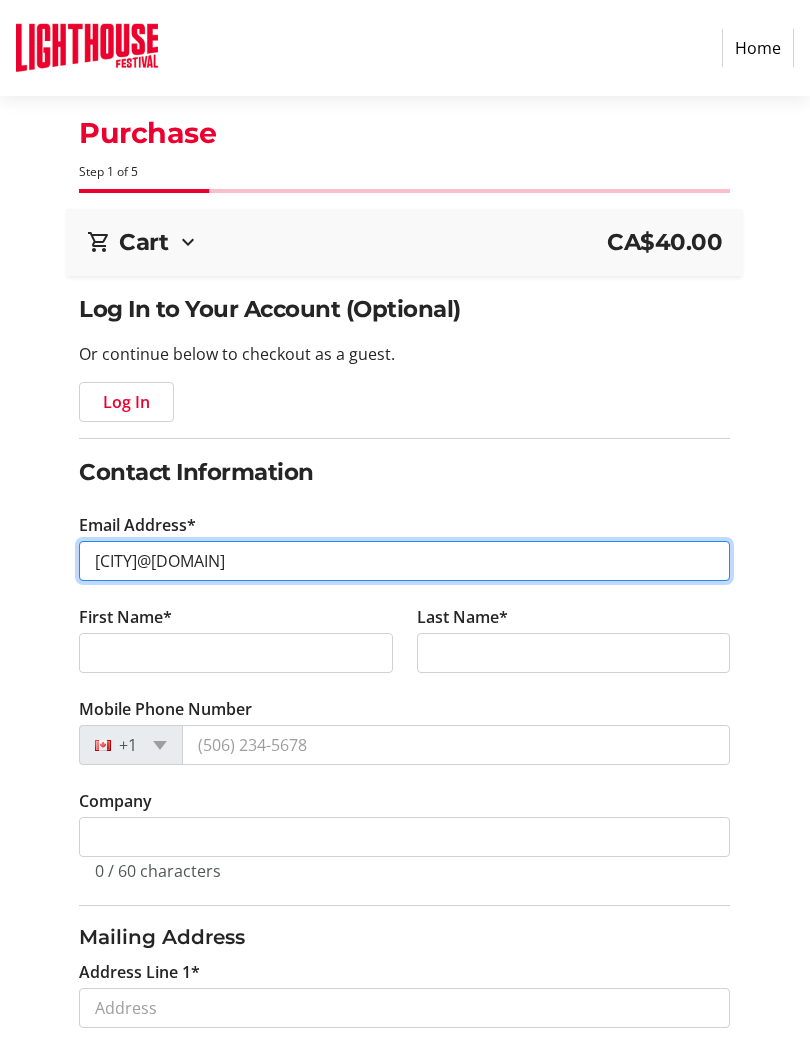 type on "[CITY]@[DOMAIN]" 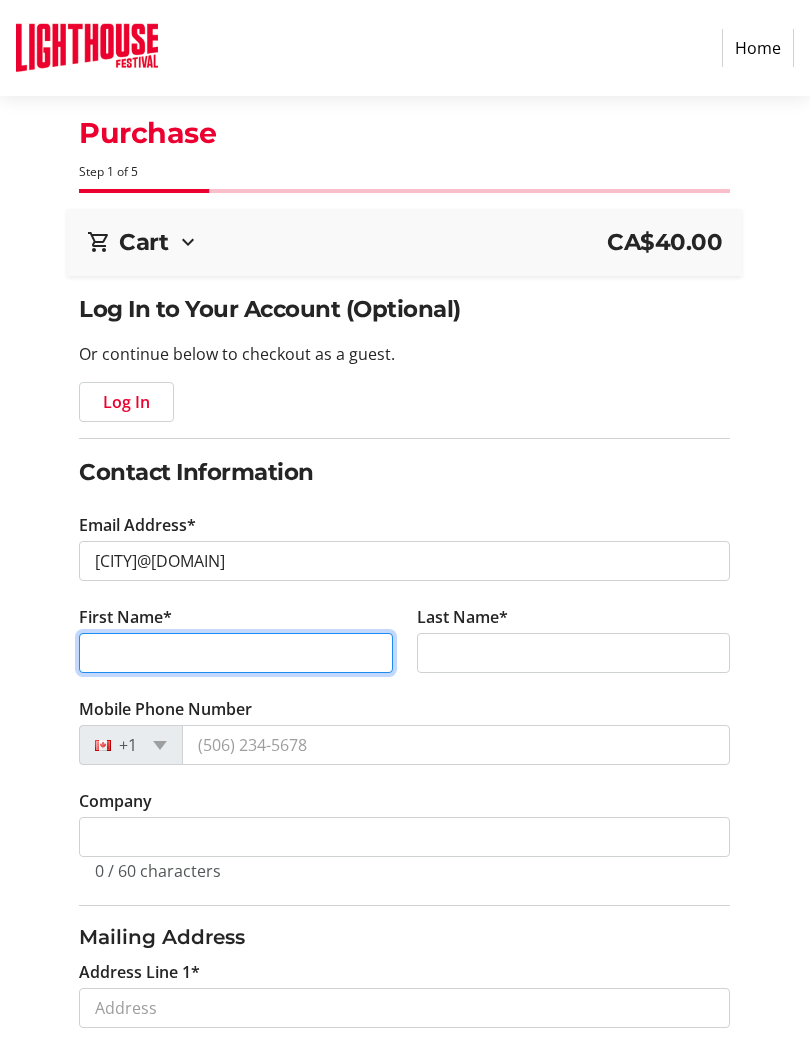click on "First Name*" at bounding box center [236, 653] 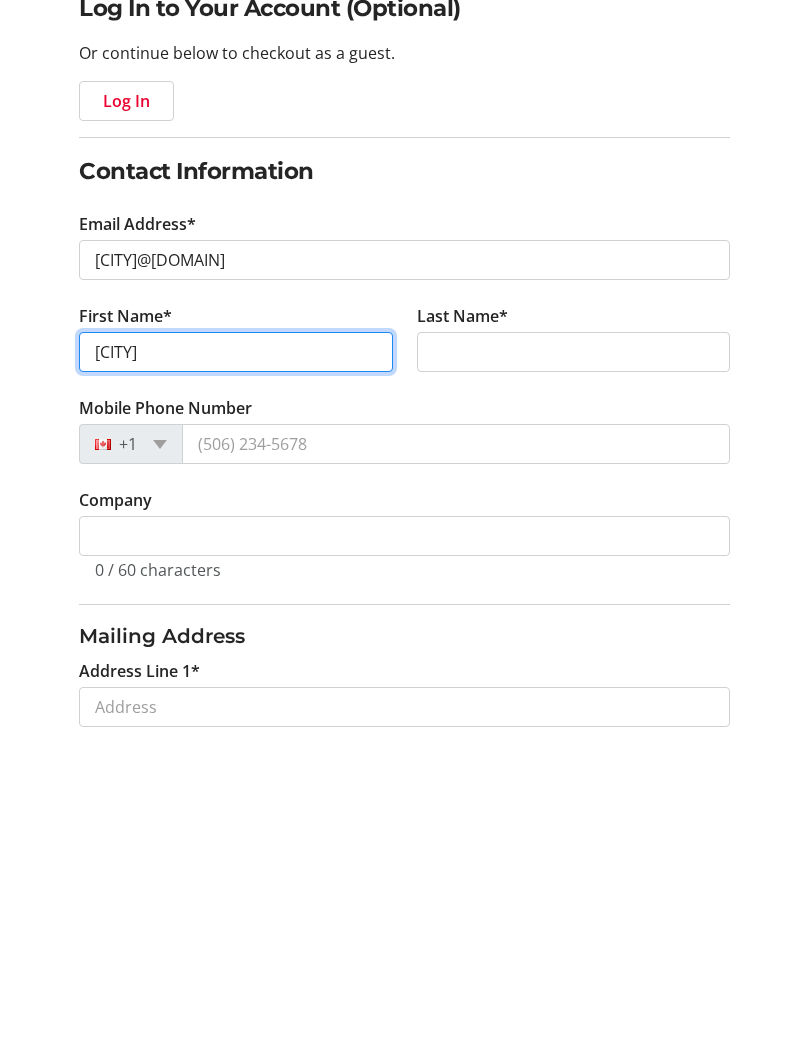 type on "[CITY]" 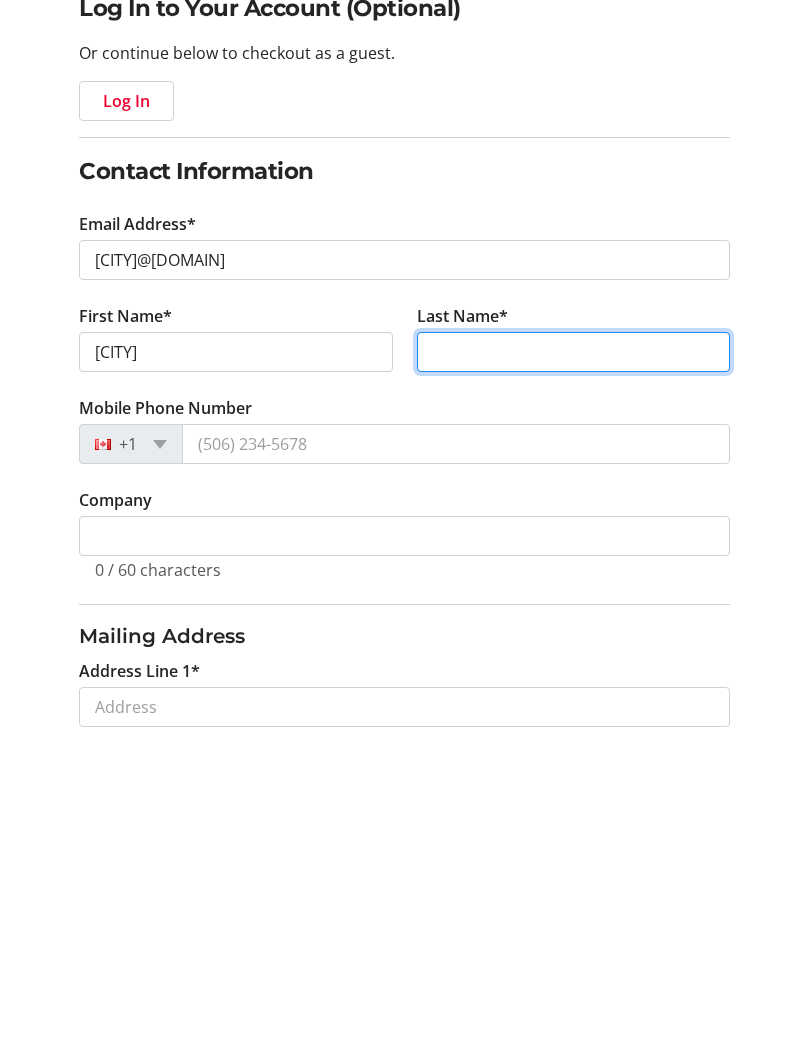 click on "Last Name*" at bounding box center [574, 653] 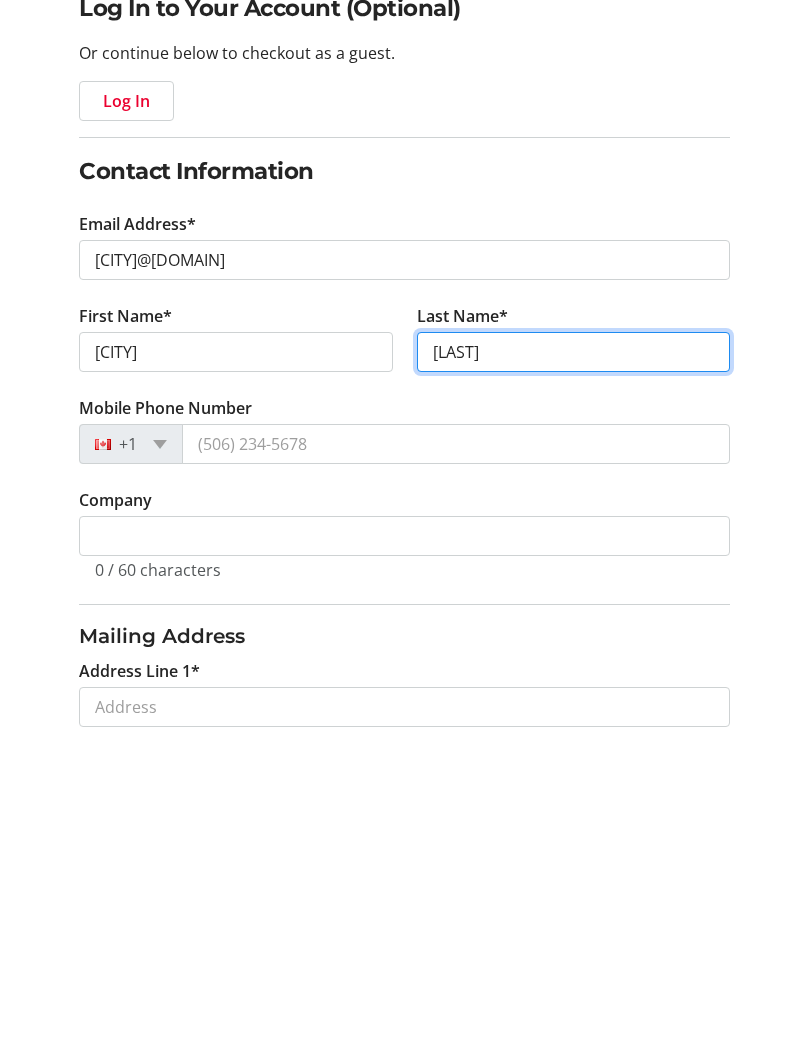 type on "[LAST]" 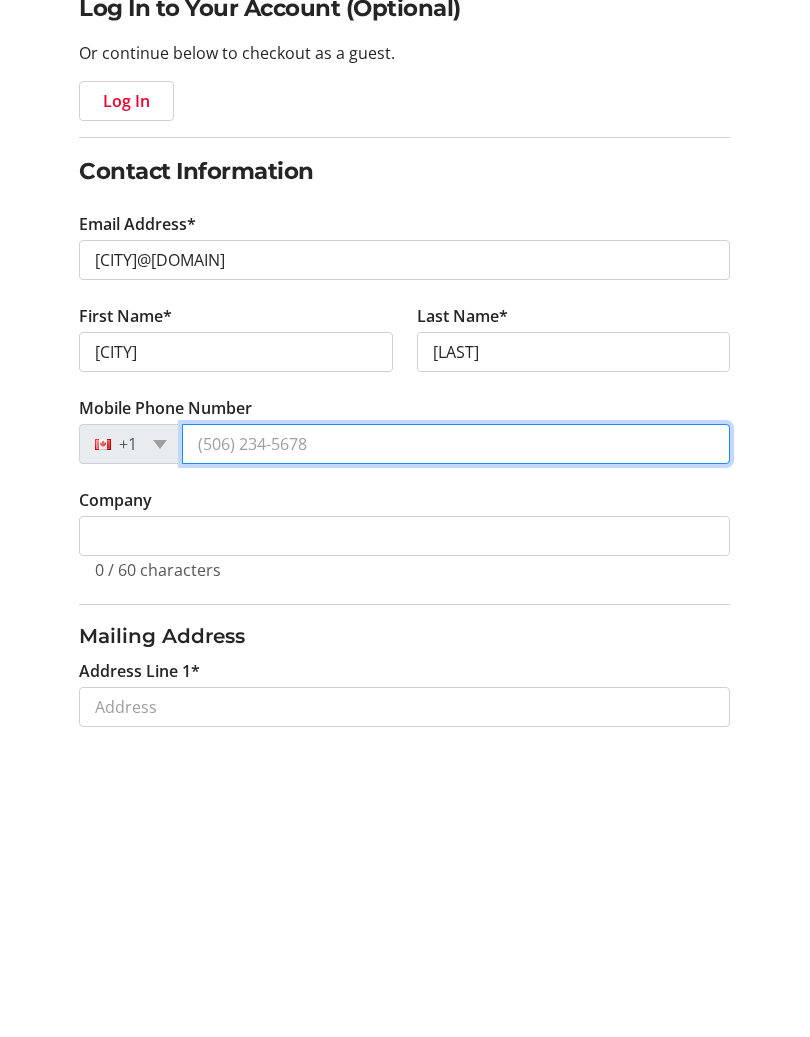 click on "Mobile Phone Number" at bounding box center (456, 745) 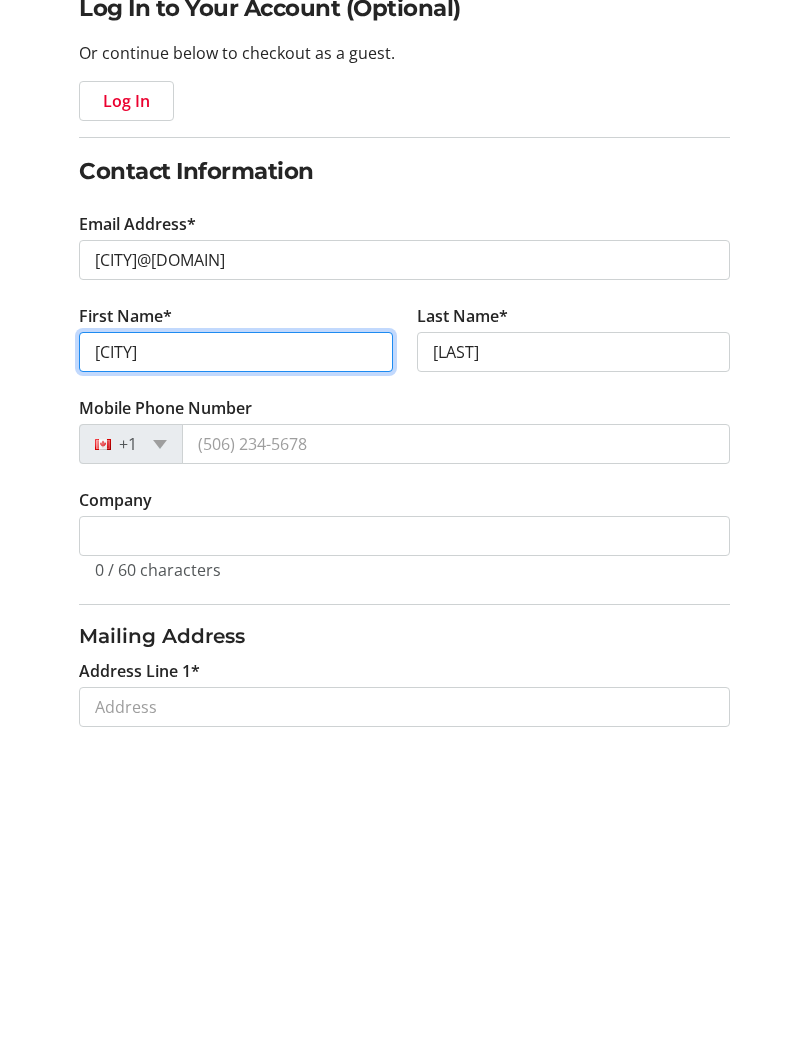 click on "[CITY]" at bounding box center (236, 653) 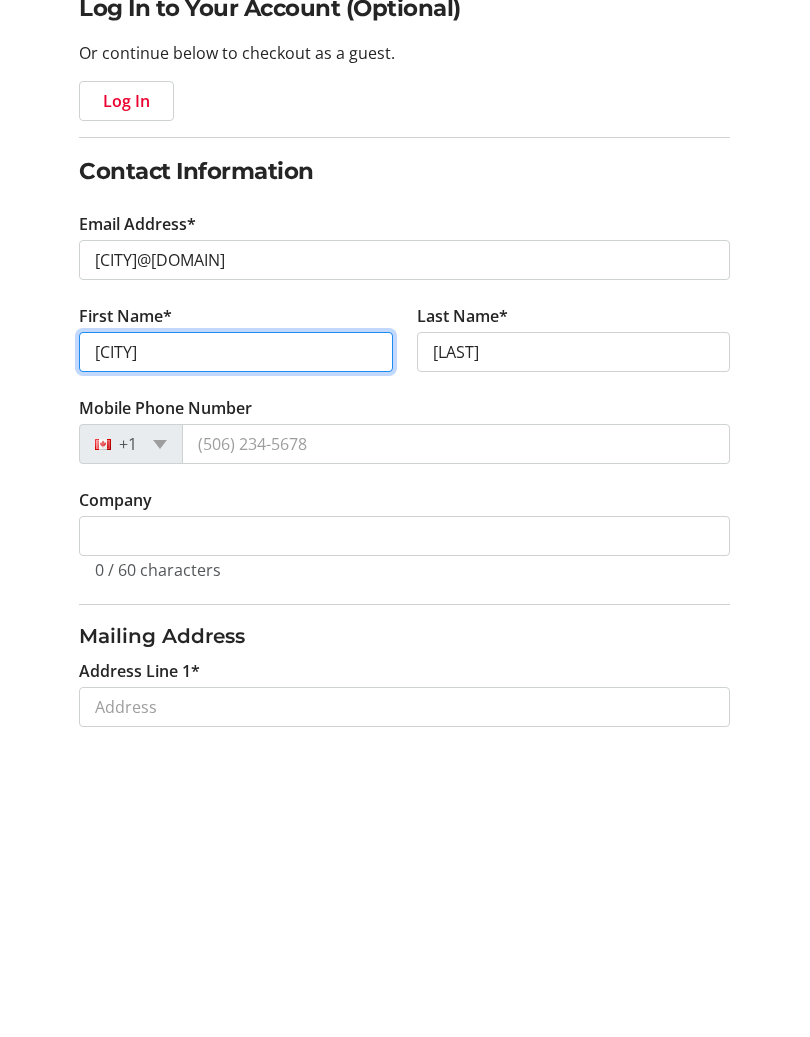 click on "[CITY]" at bounding box center [236, 653] 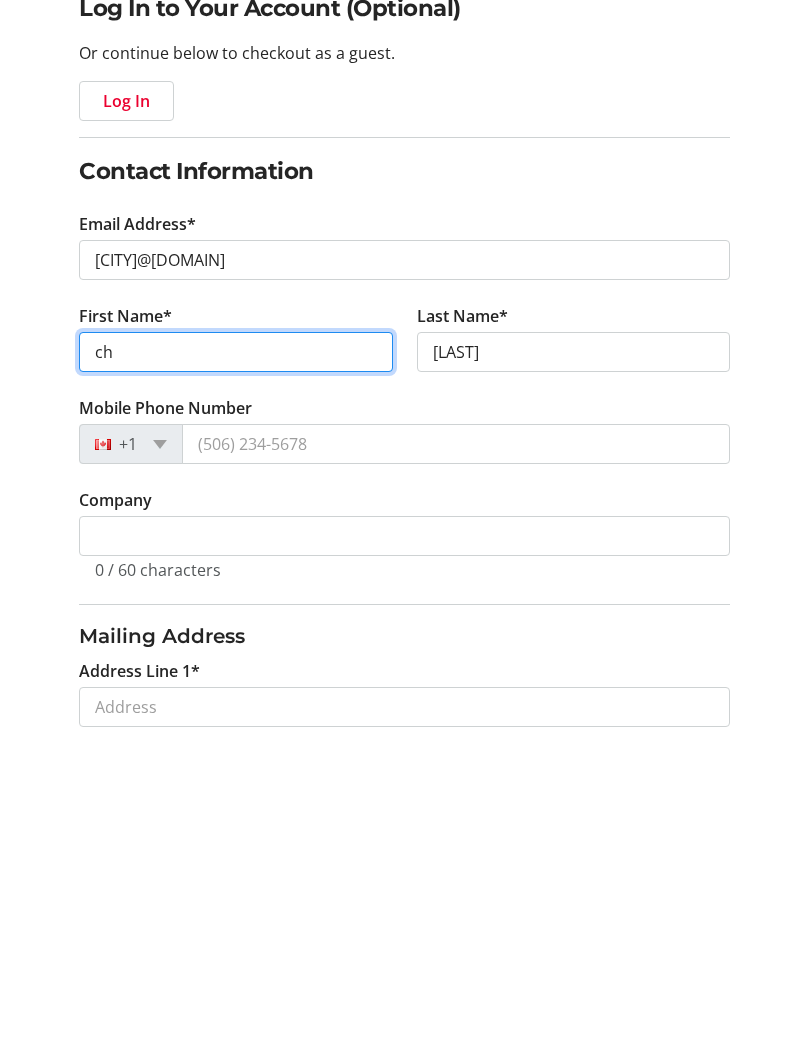 type on "c" 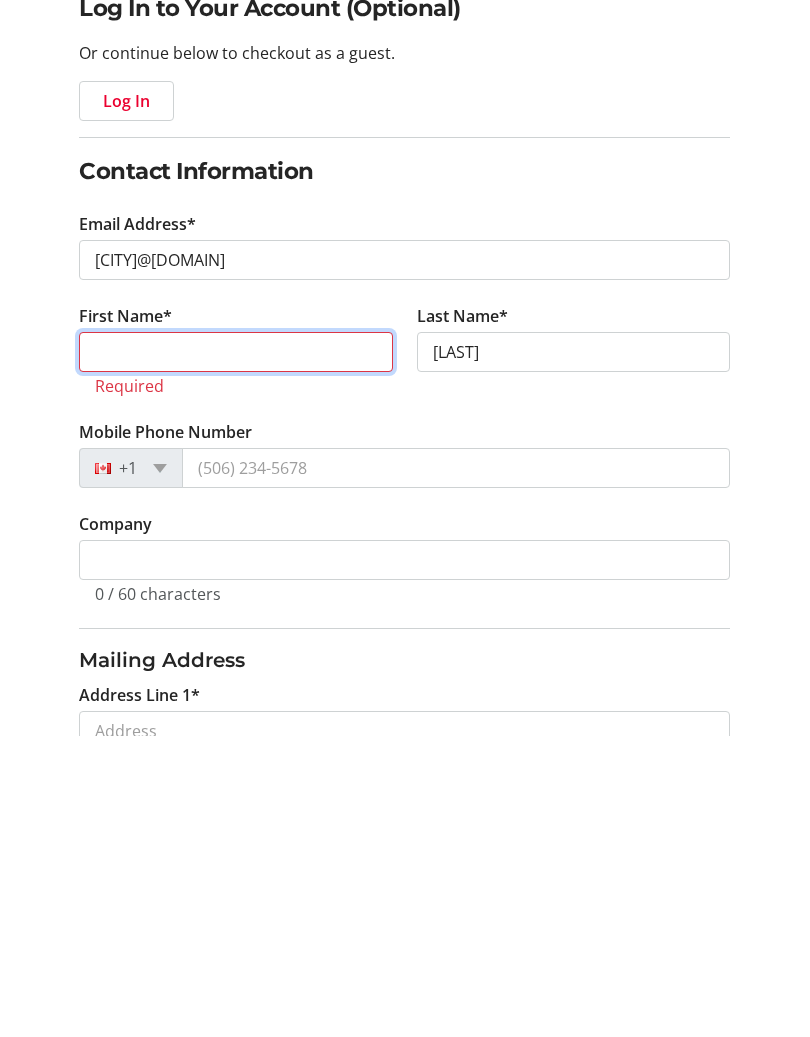 type 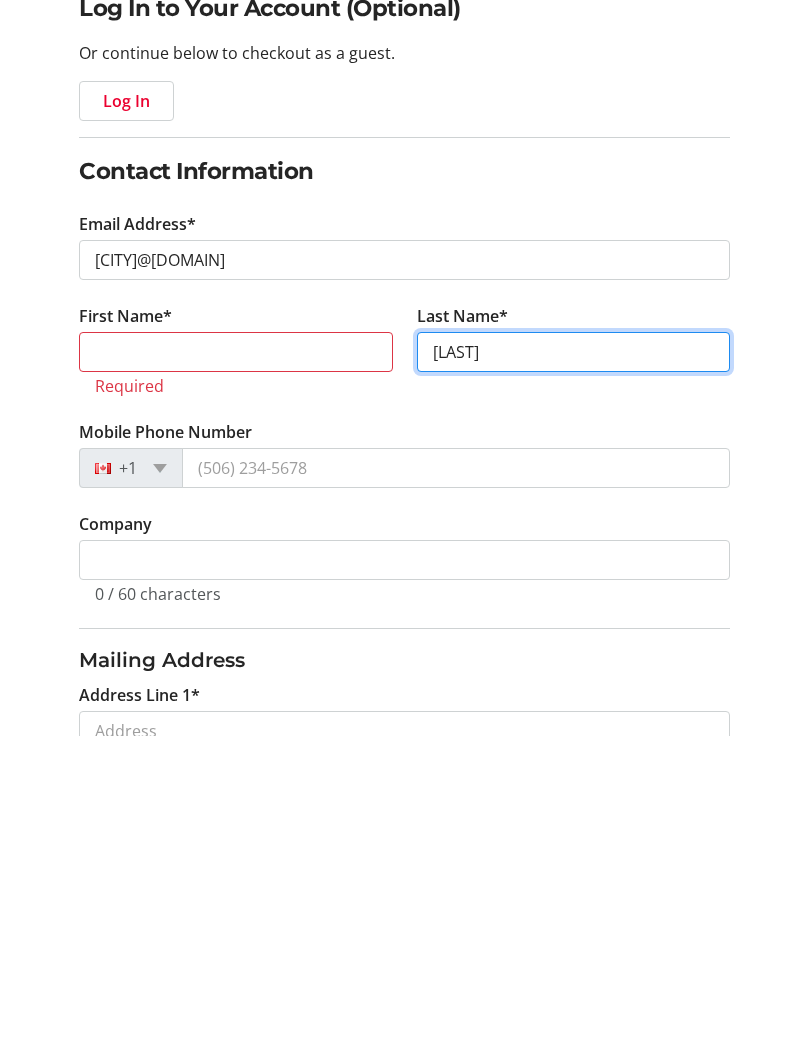 click on "[LAST]" at bounding box center [574, 653] 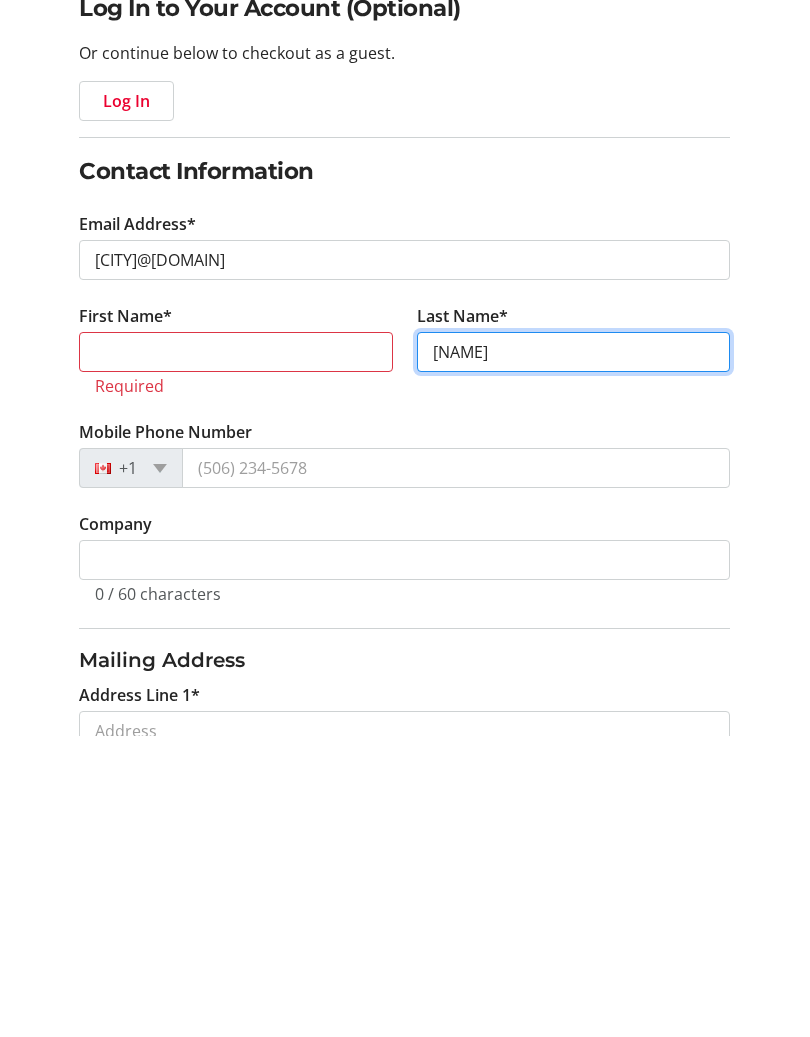type on "W" 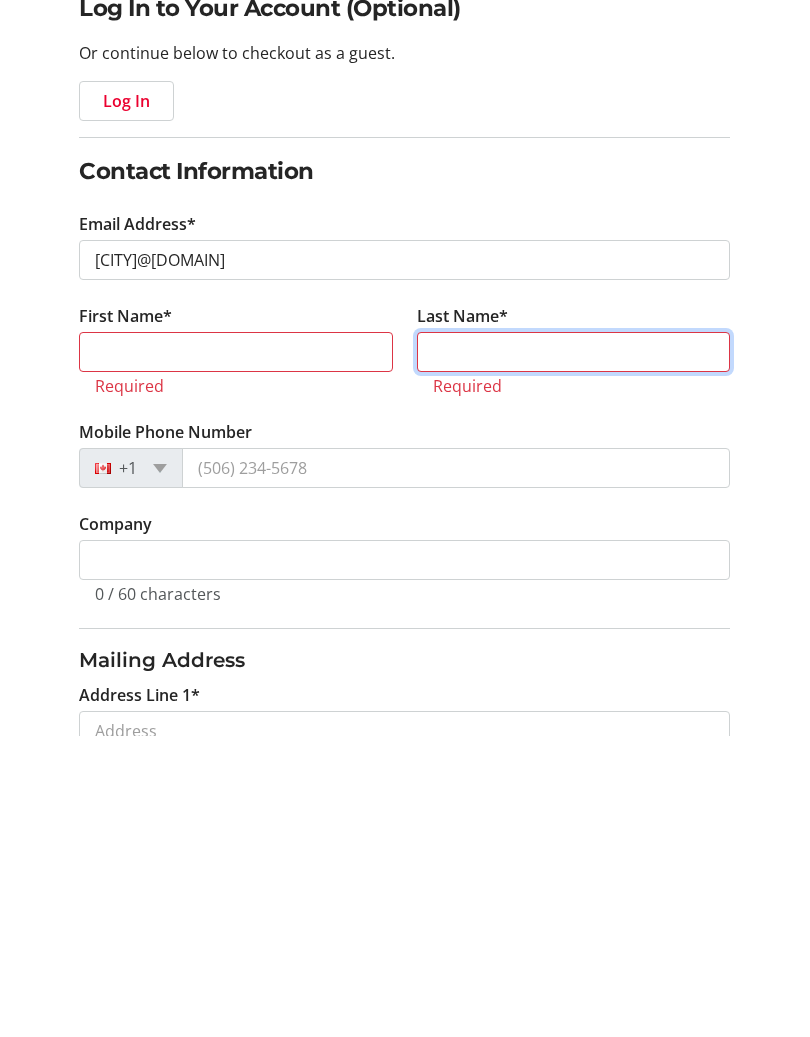 type 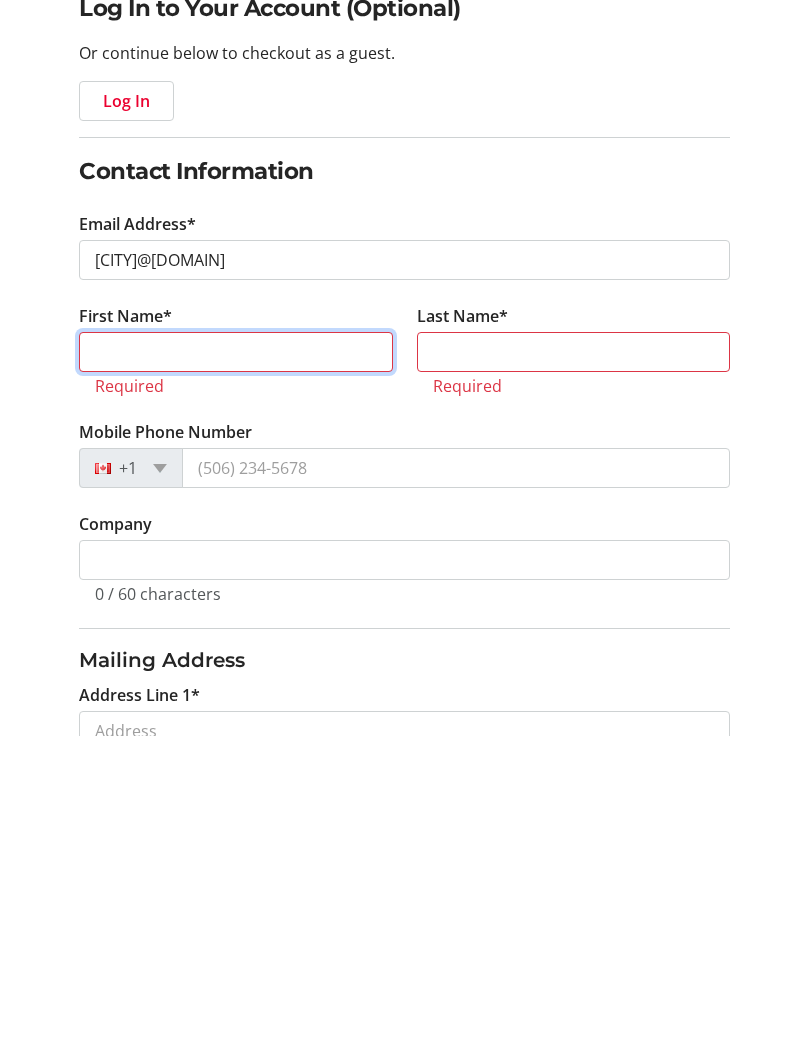 click on "First Name*" at bounding box center [236, 653] 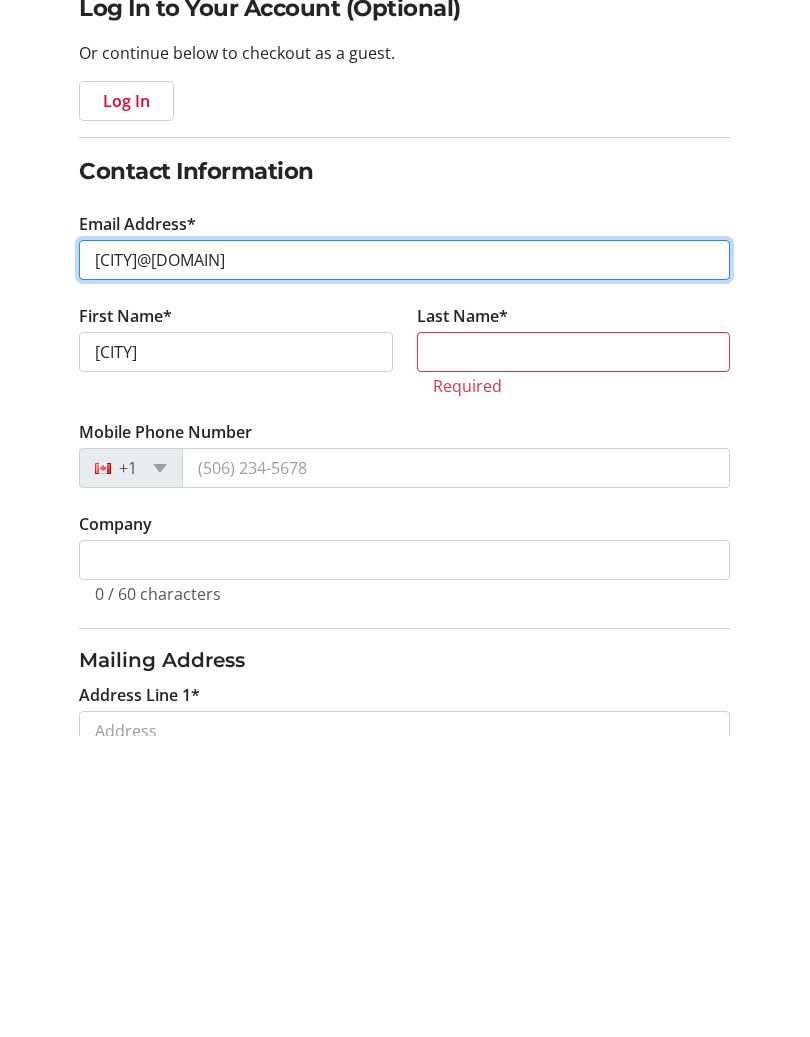 click on "[CITY]@[DOMAIN]" at bounding box center (404, 561) 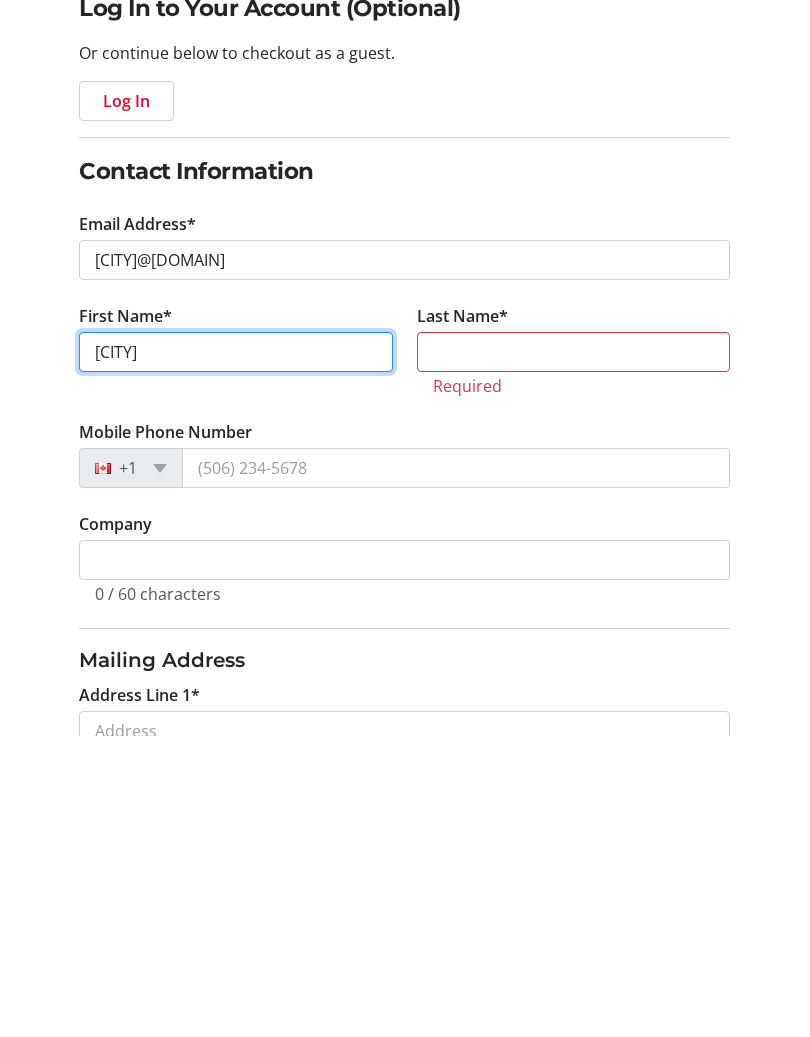 click on "[CITY]" at bounding box center [236, 653] 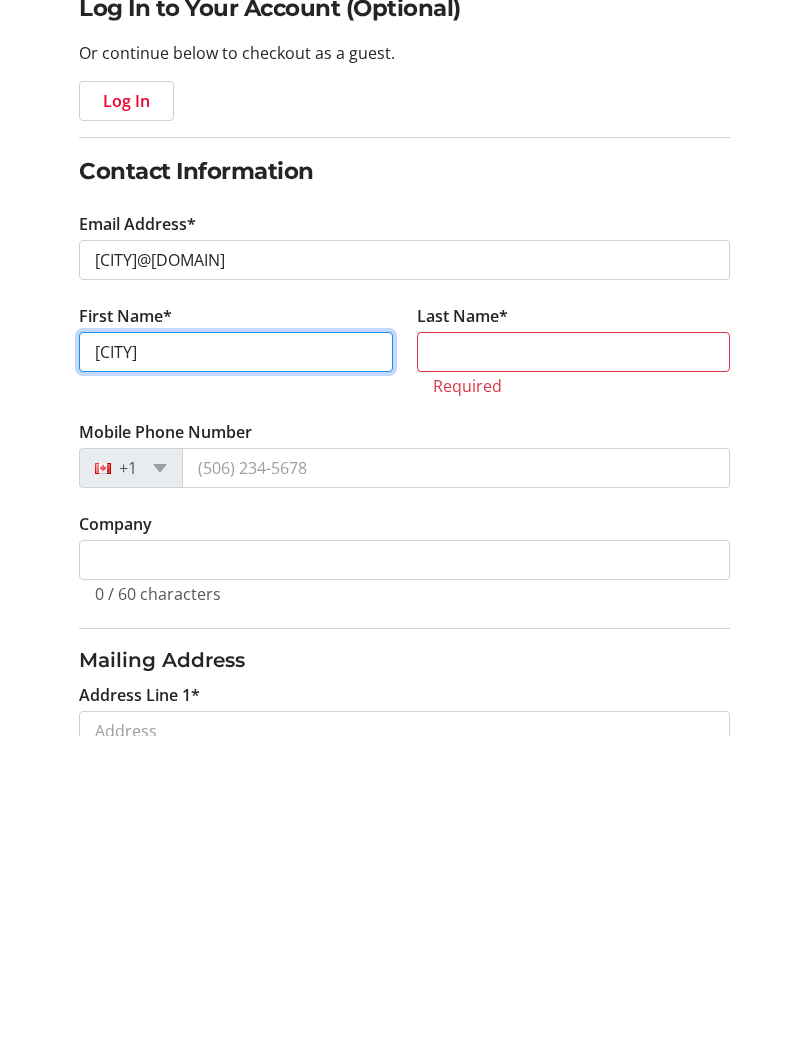 type on "C" 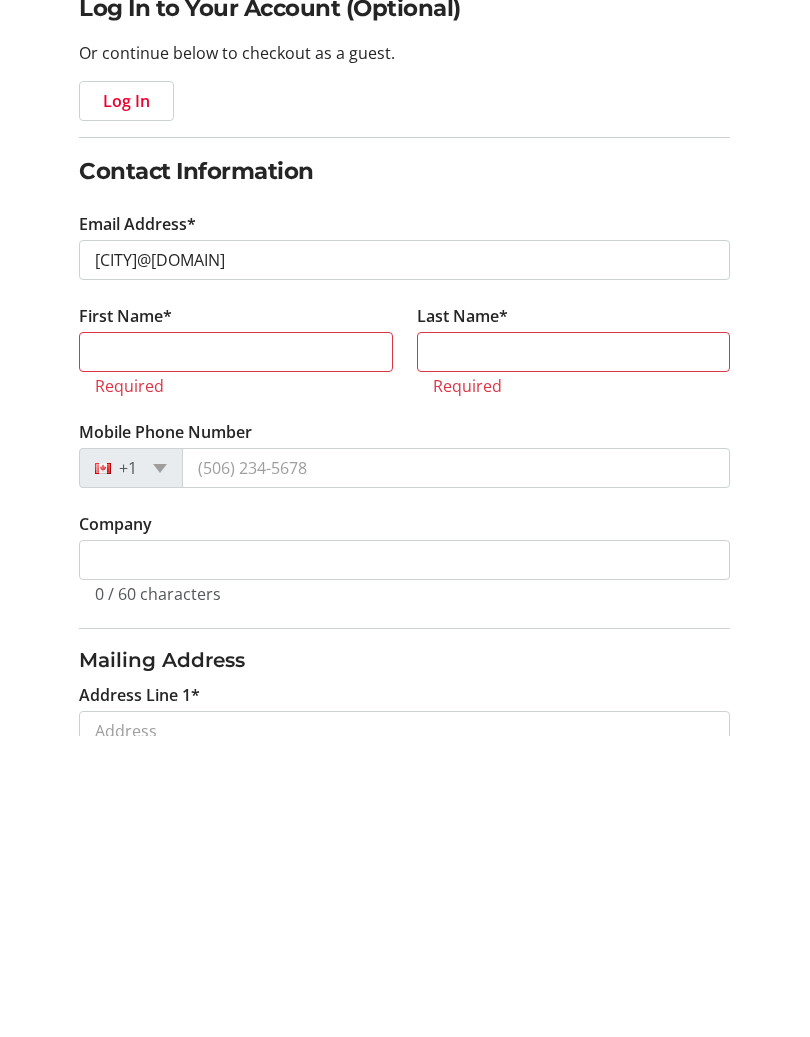 click on "Last Name* Required" 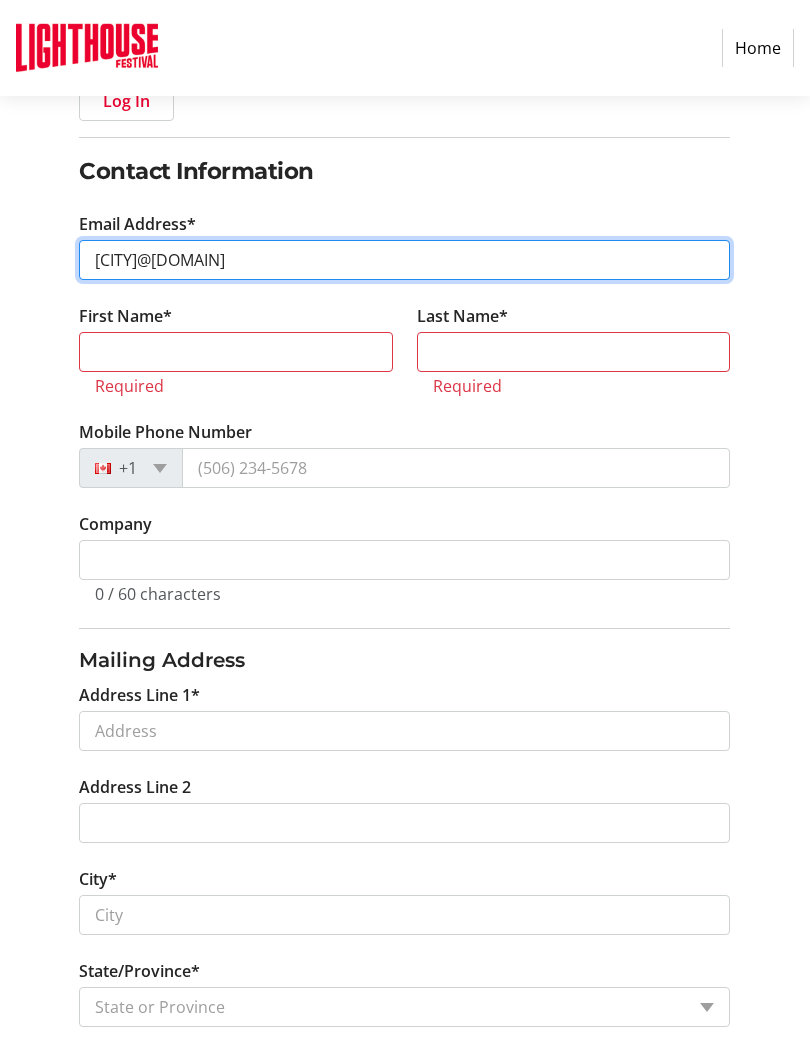 click on "[CITY]@[DOMAIN]" at bounding box center (404, 260) 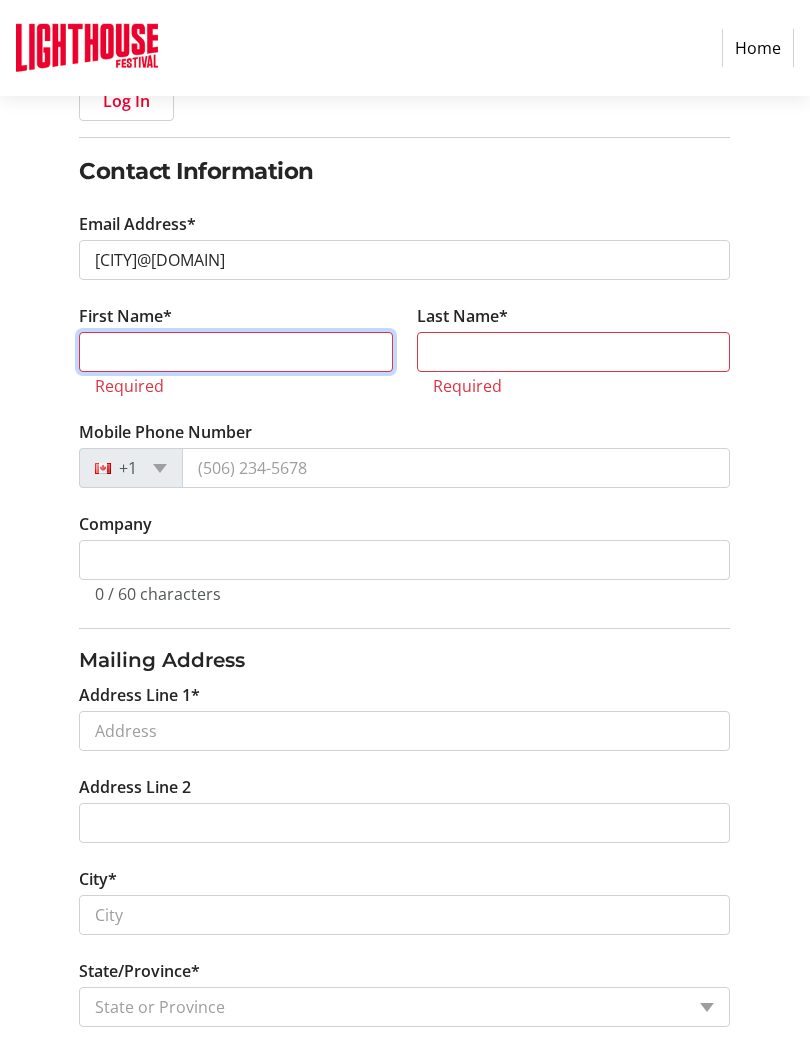 click on "First Name*" at bounding box center (236, 352) 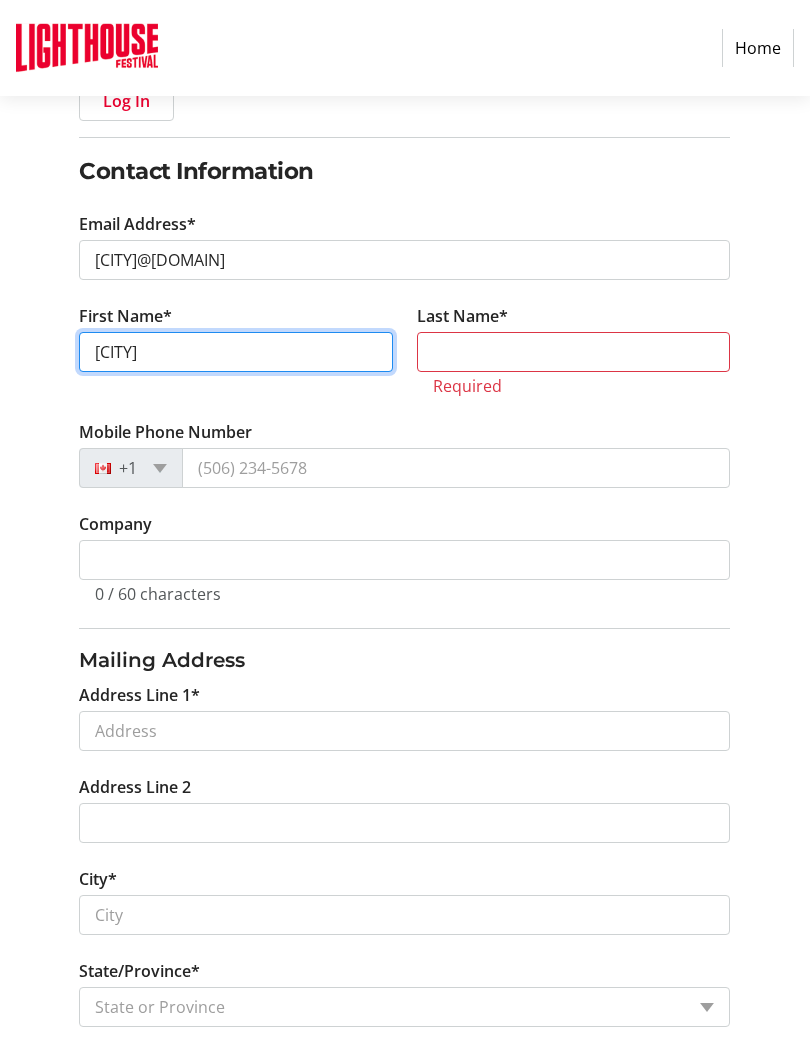 type on "[CITY]" 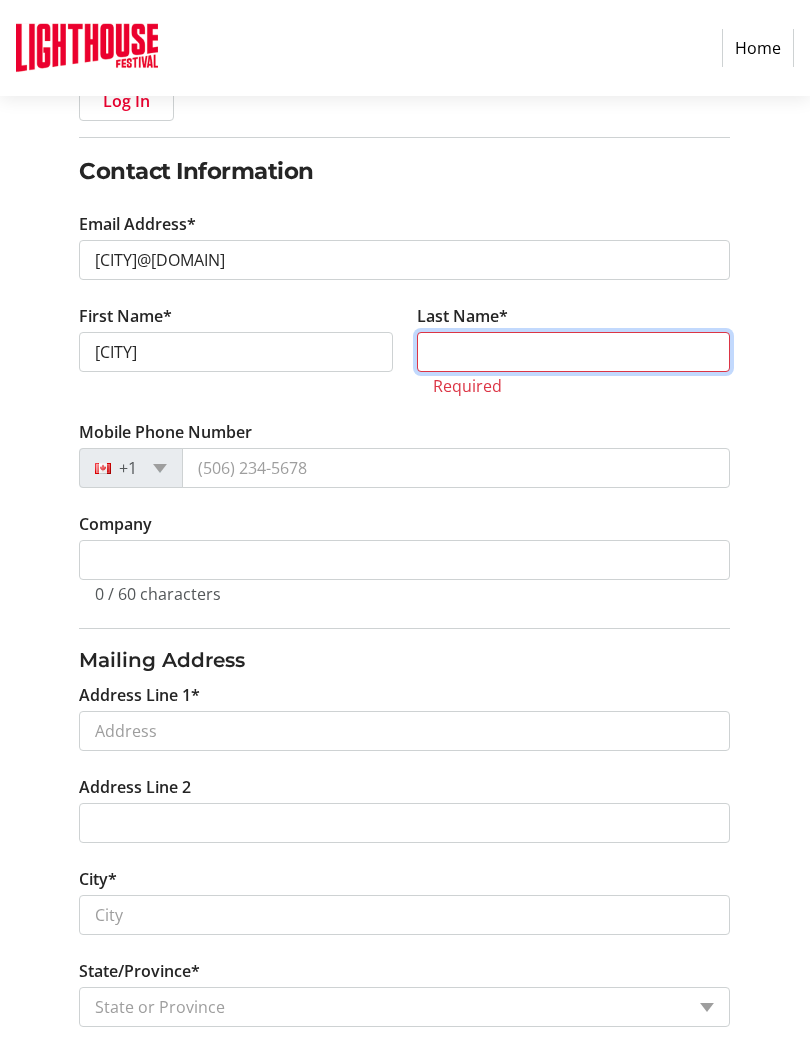 click on "Last Name*" at bounding box center (574, 352) 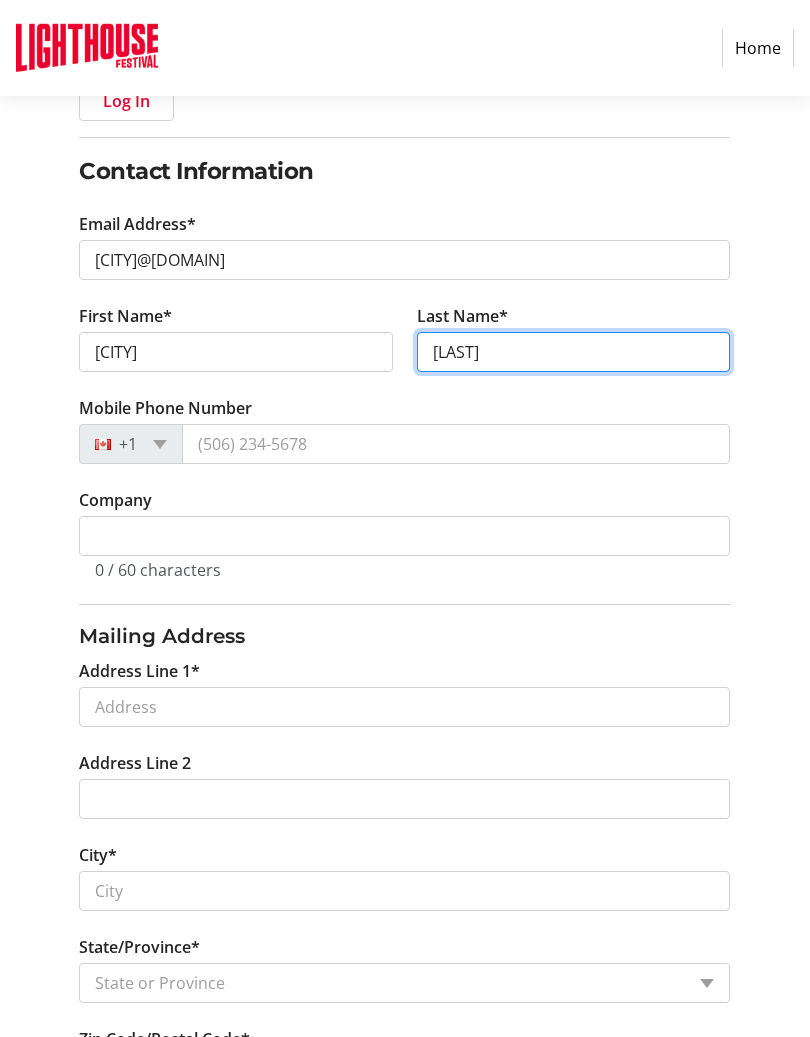 type on "[LAST]" 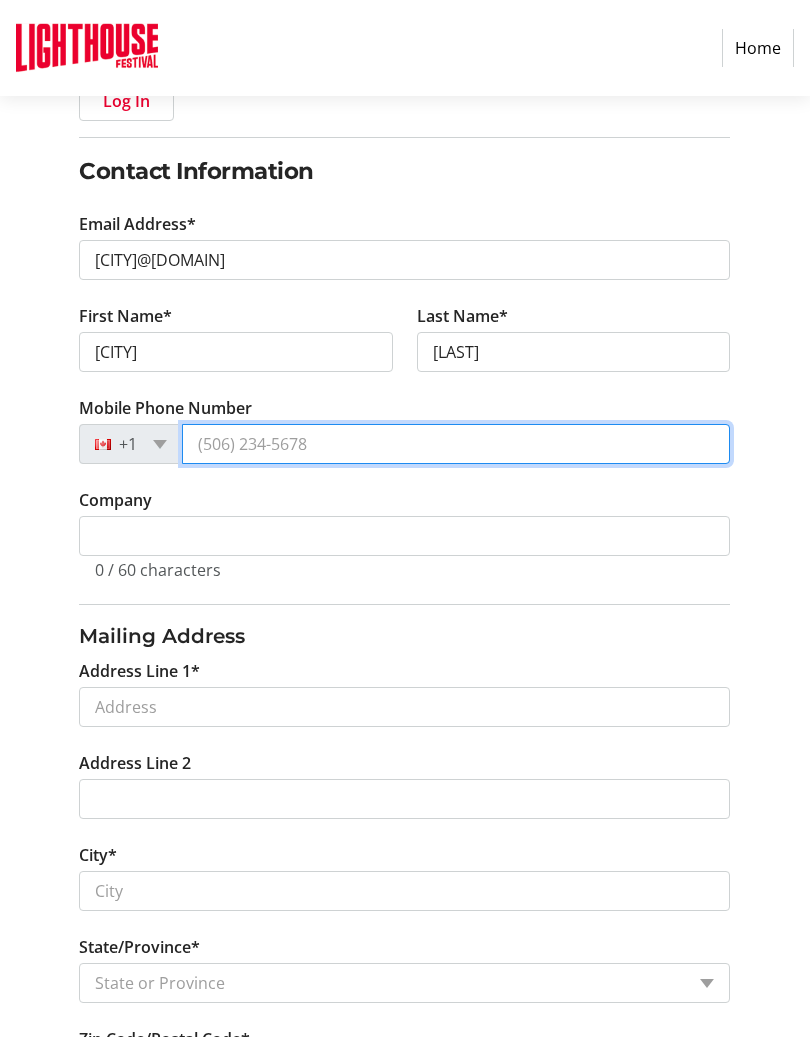 click on "Mobile Phone Number" at bounding box center [456, 444] 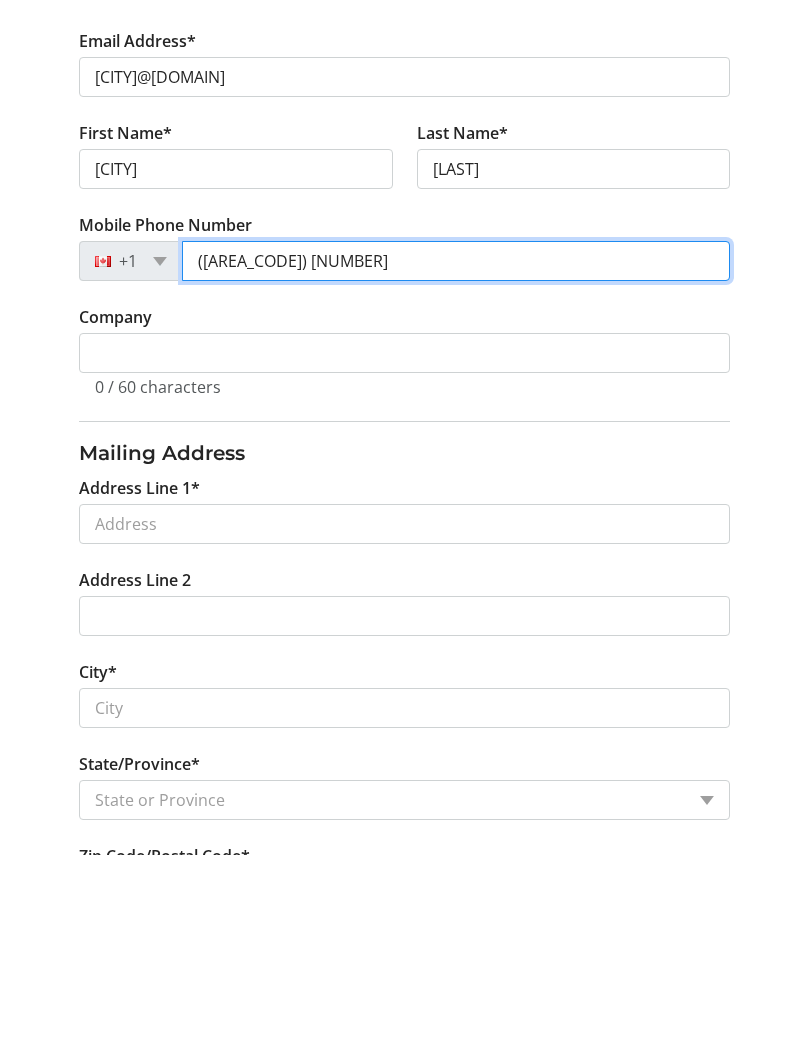 type on "([AREA_CODE]) [NUMBER]" 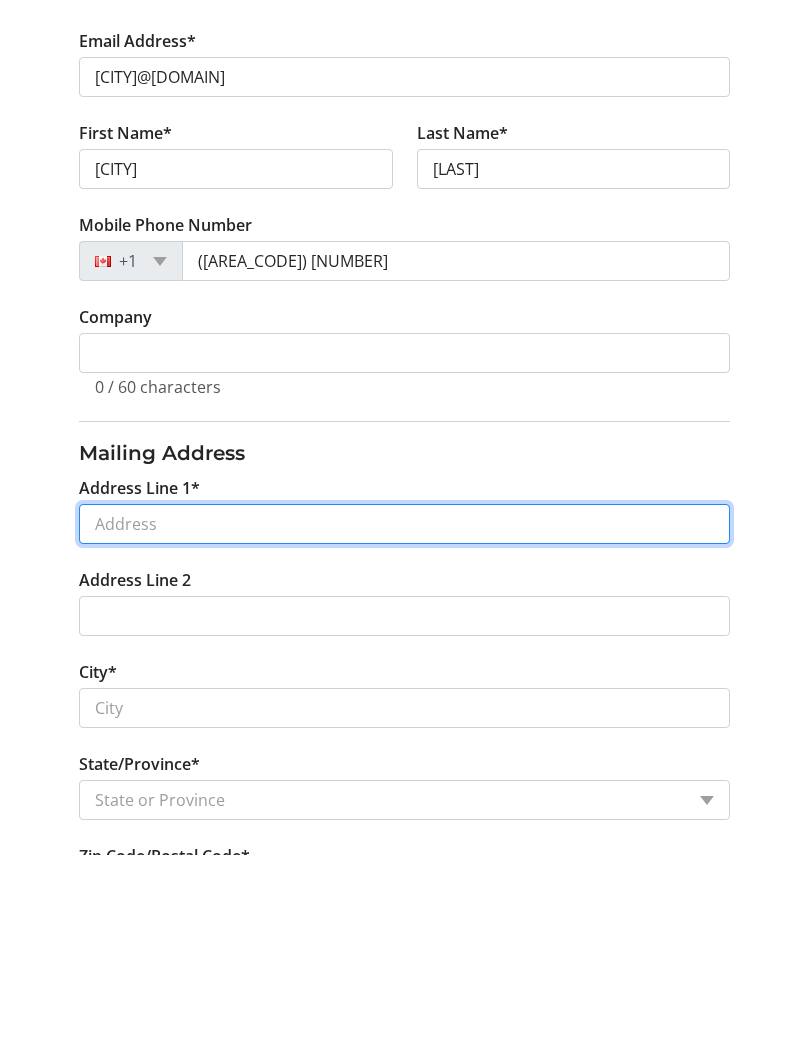 click on "Address Line 1*" at bounding box center (404, 707) 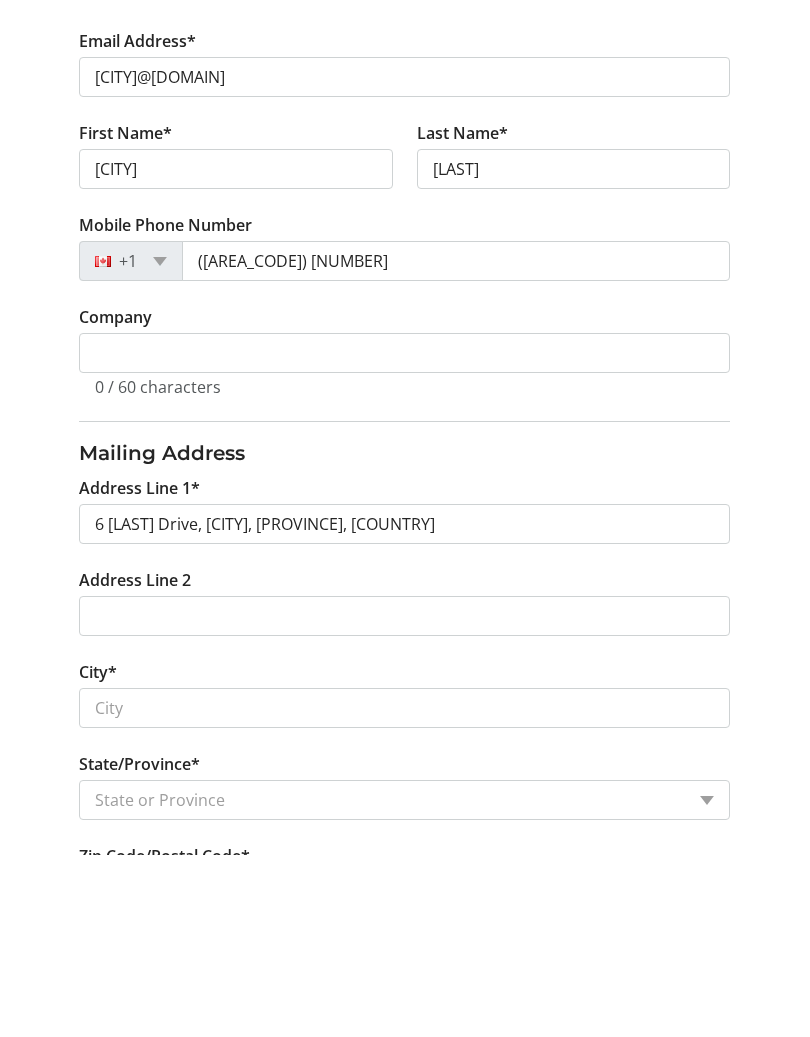 scroll, scrollTop: 484, scrollLeft: 0, axis: vertical 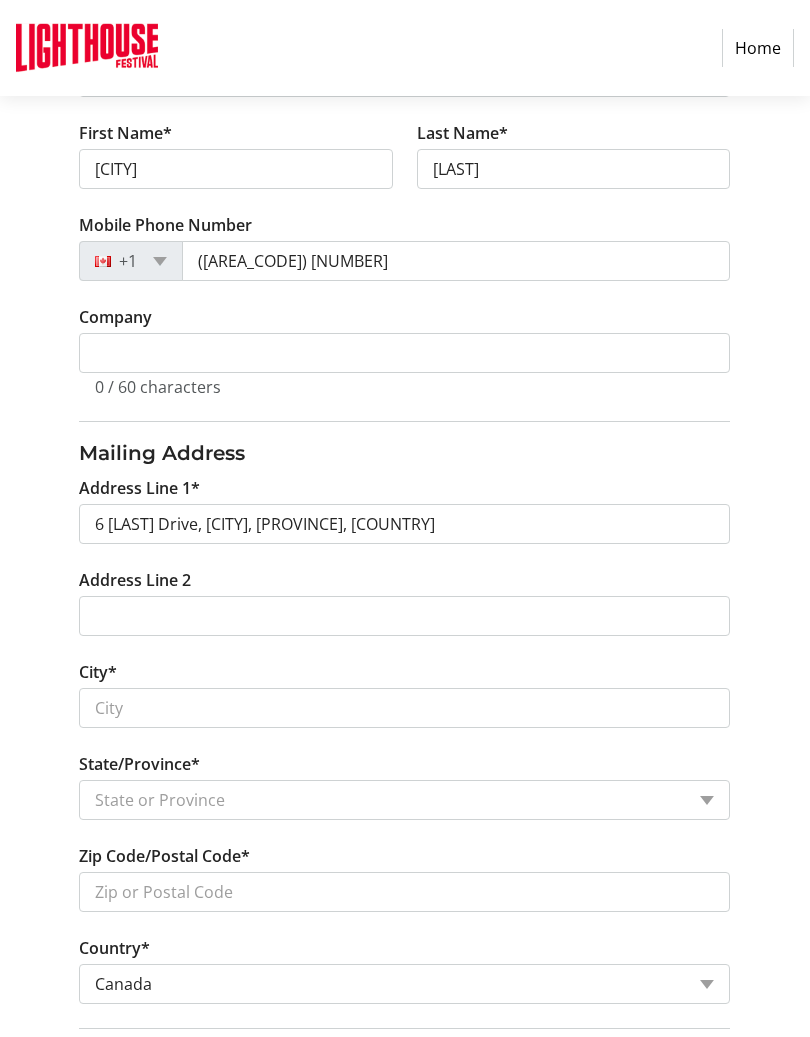 type on "6 [LAST] Drive" 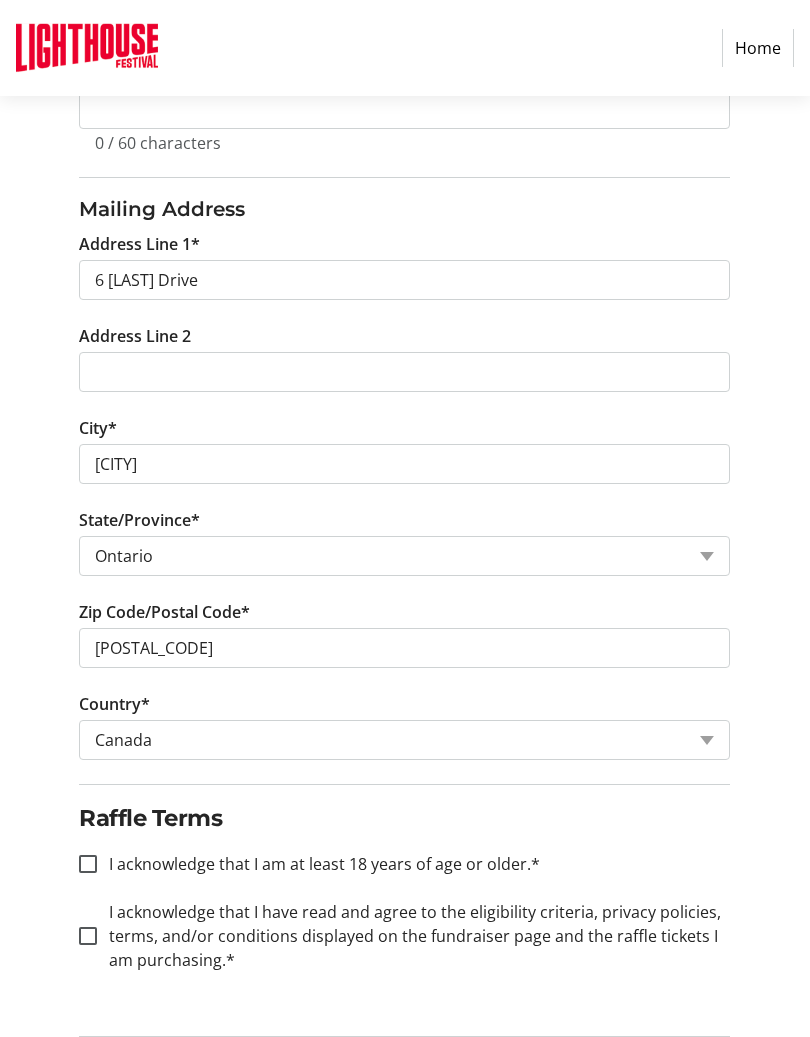 scroll, scrollTop: 798, scrollLeft: 0, axis: vertical 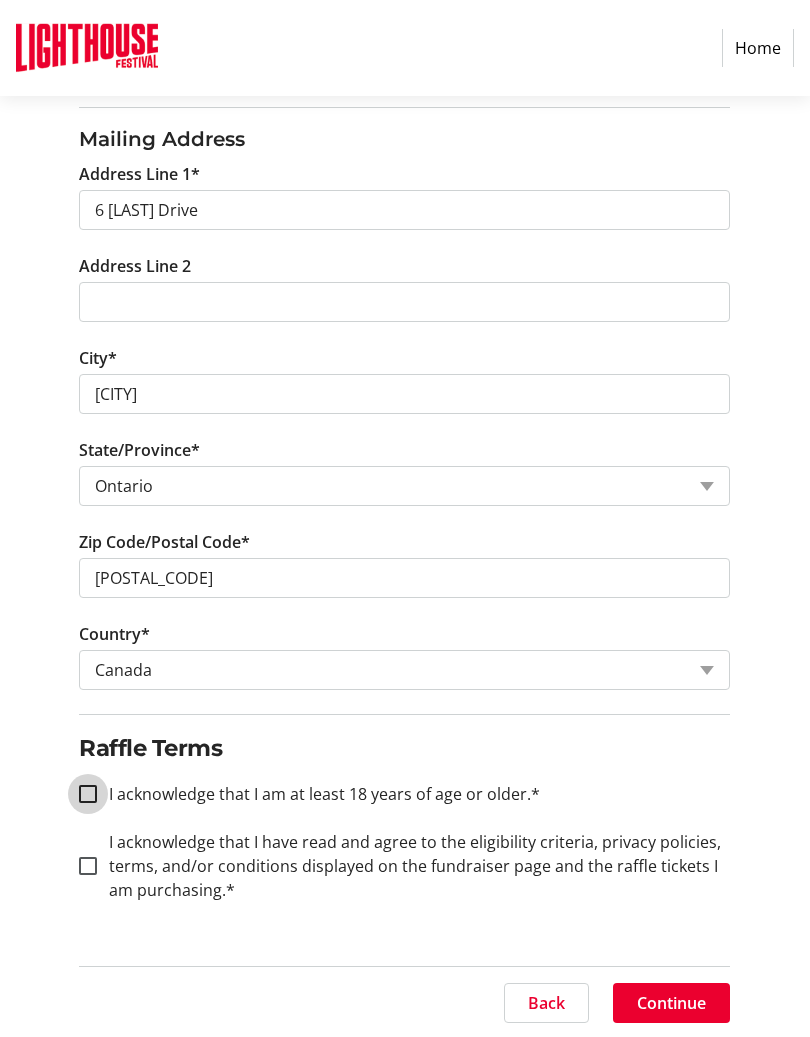 click on "I acknowledge that I am at least 18 years of age or older.*" at bounding box center [88, 794] 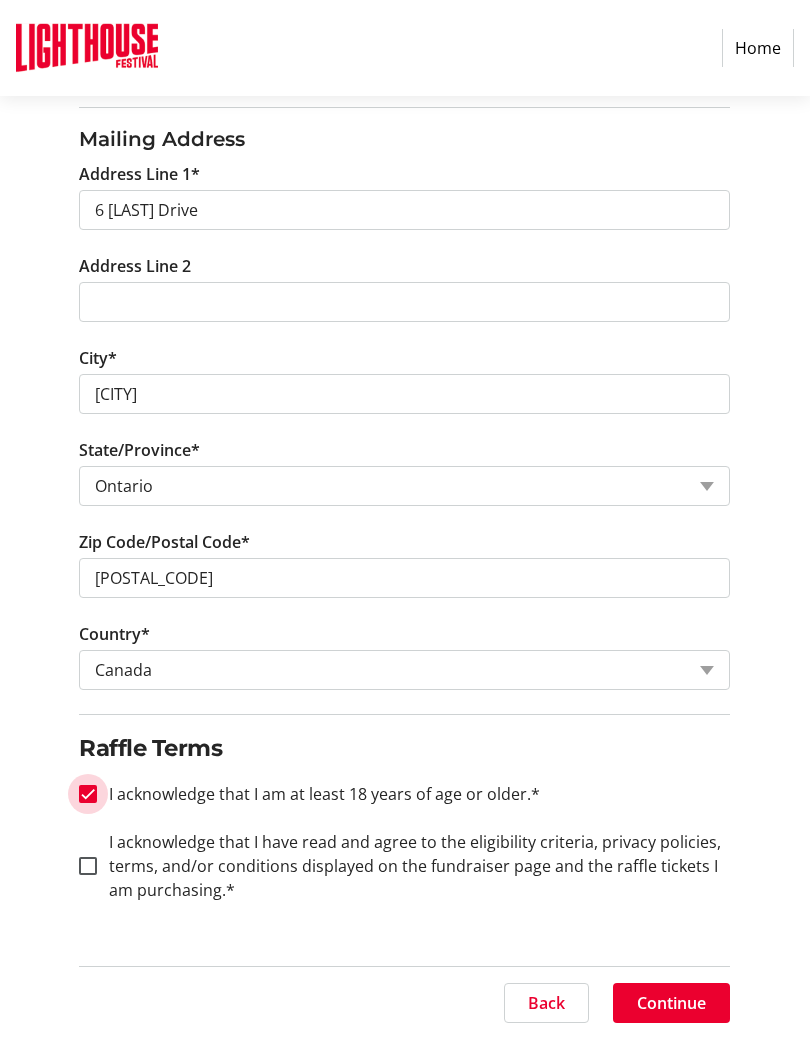 checkbox on "true" 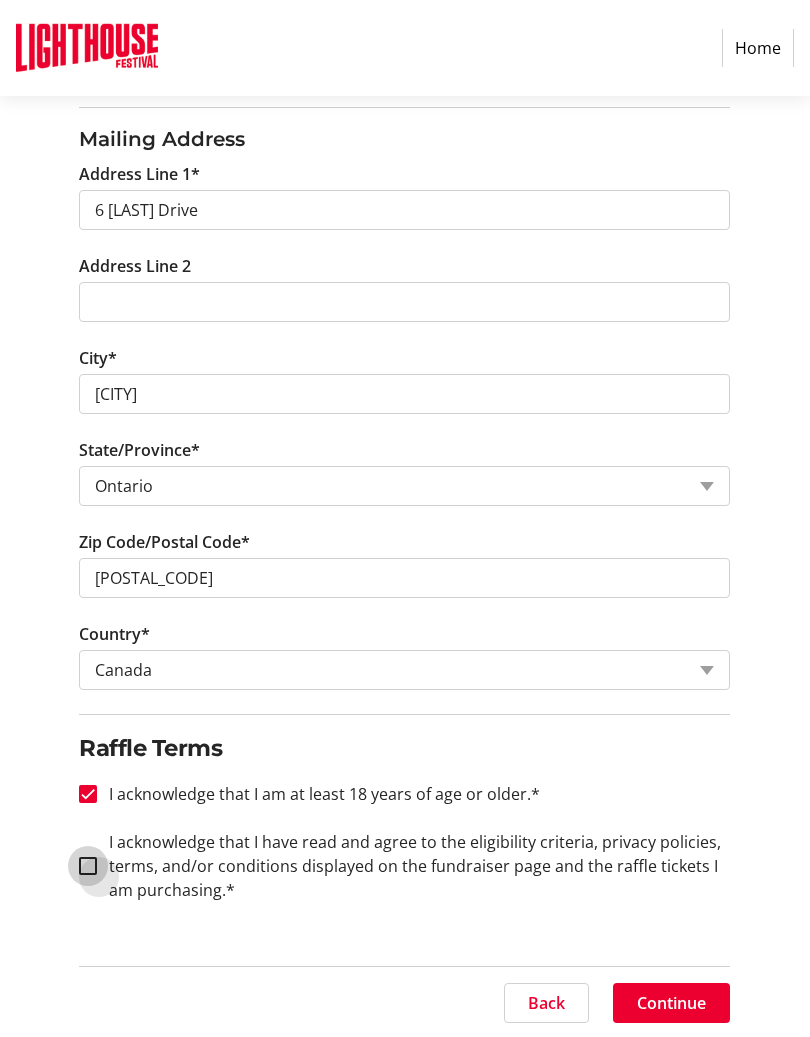 click on "I acknowledge that I have read and agree to the eligibility criteria, privacy policies, terms,
and/or conditions displayed on the fundraiser page and the raffle tickets I am purchasing.*" at bounding box center [88, 866] 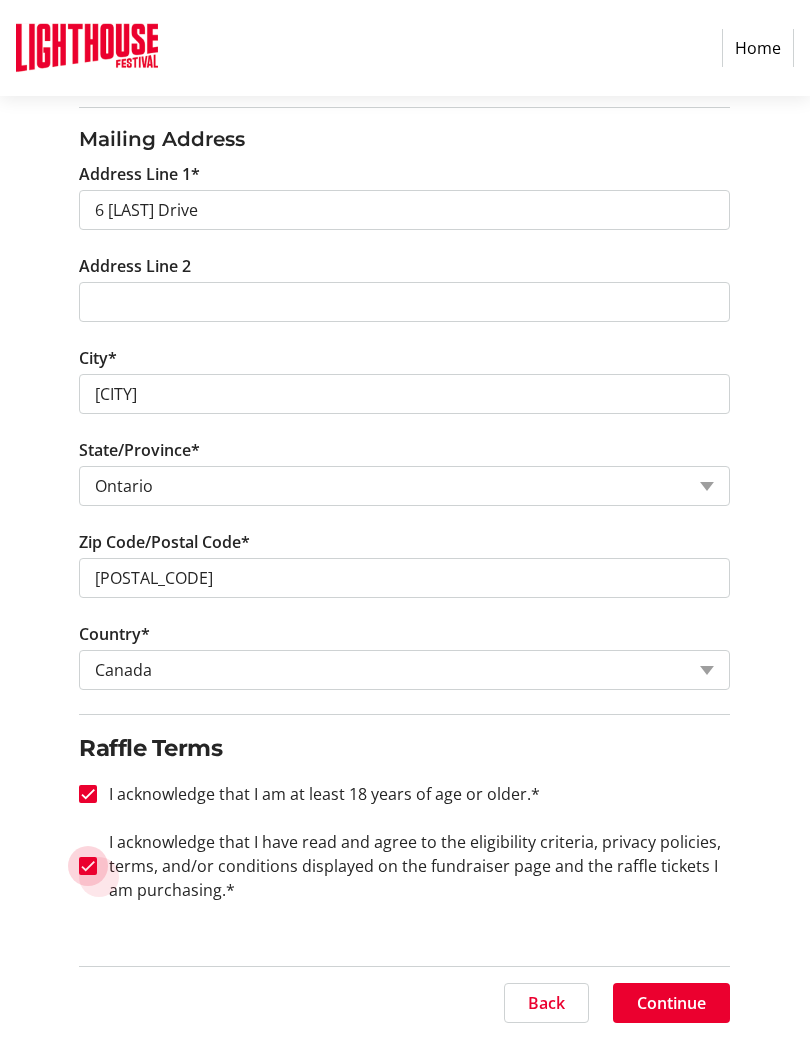 checkbox on "true" 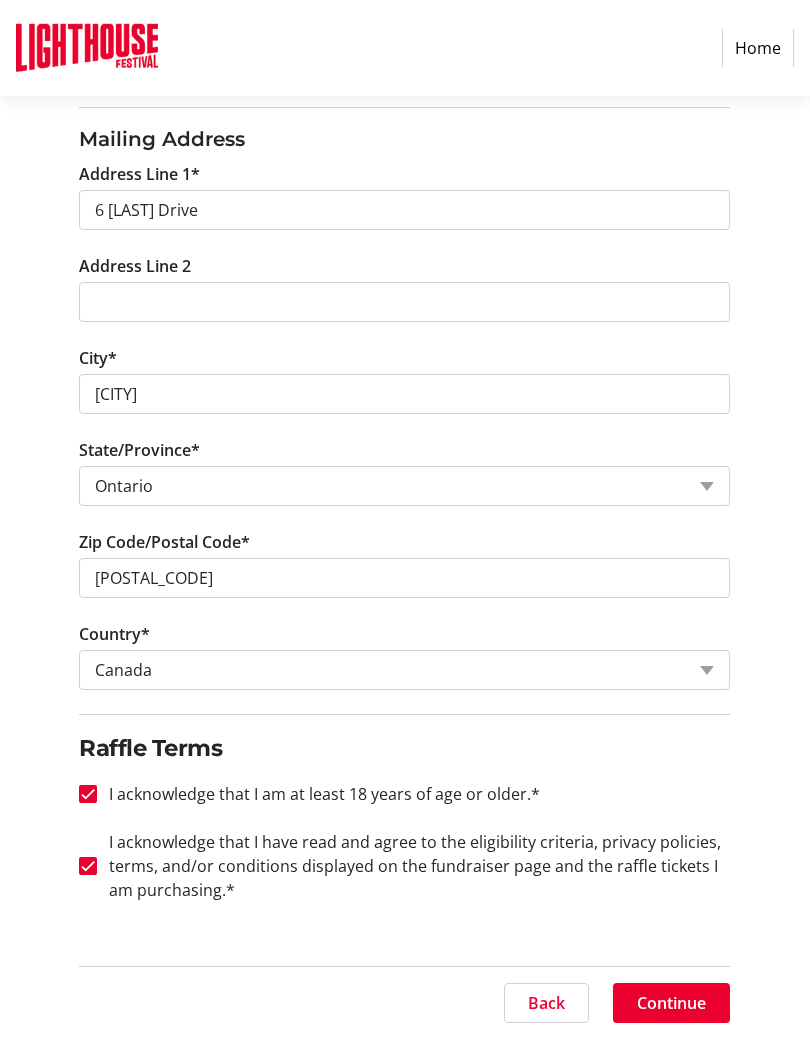 click on "Continue" 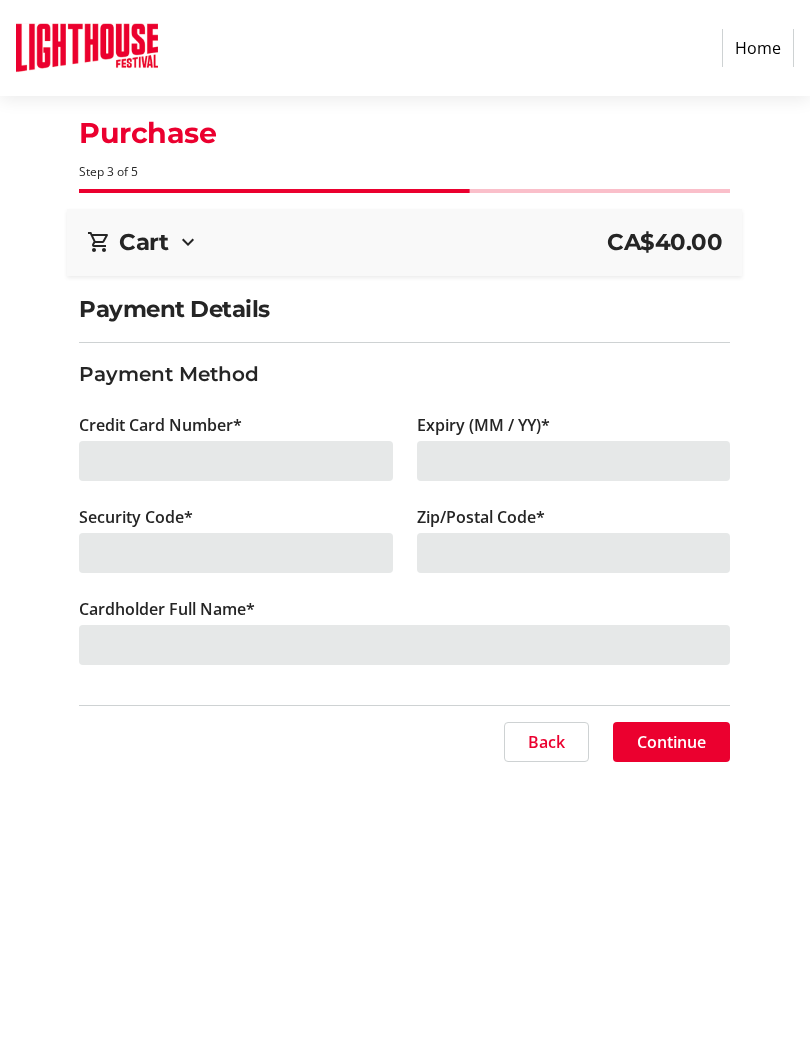 scroll, scrollTop: 0, scrollLeft: 0, axis: both 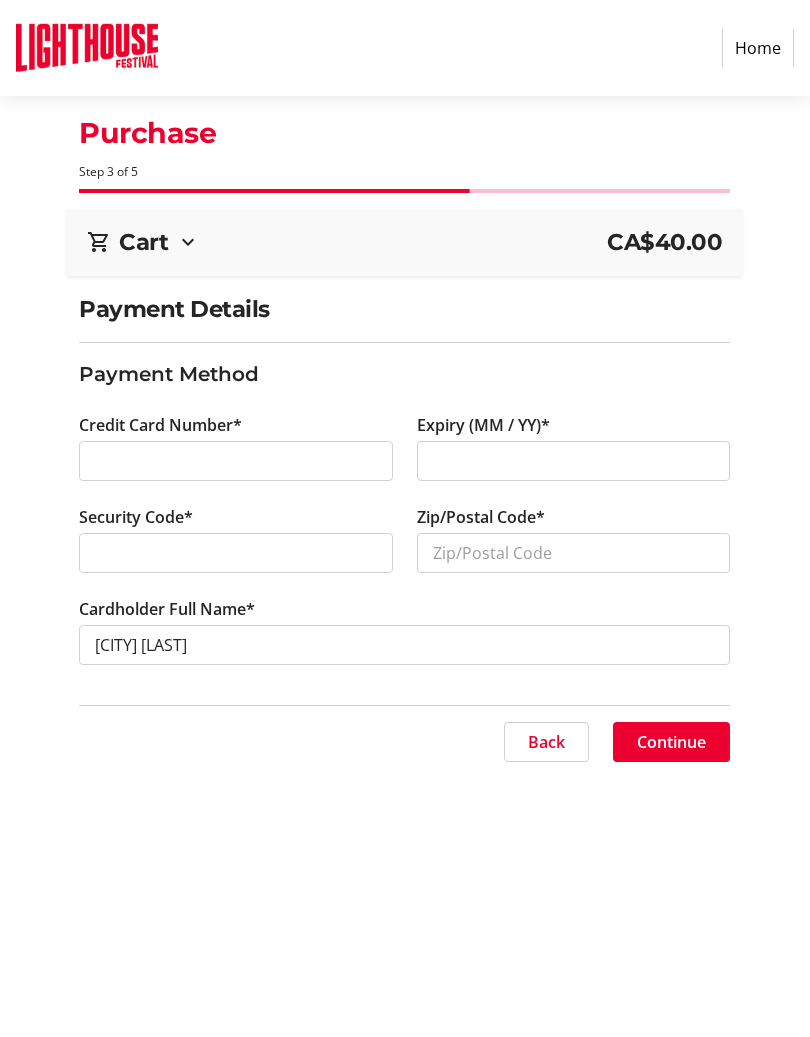 click at bounding box center [236, 461] 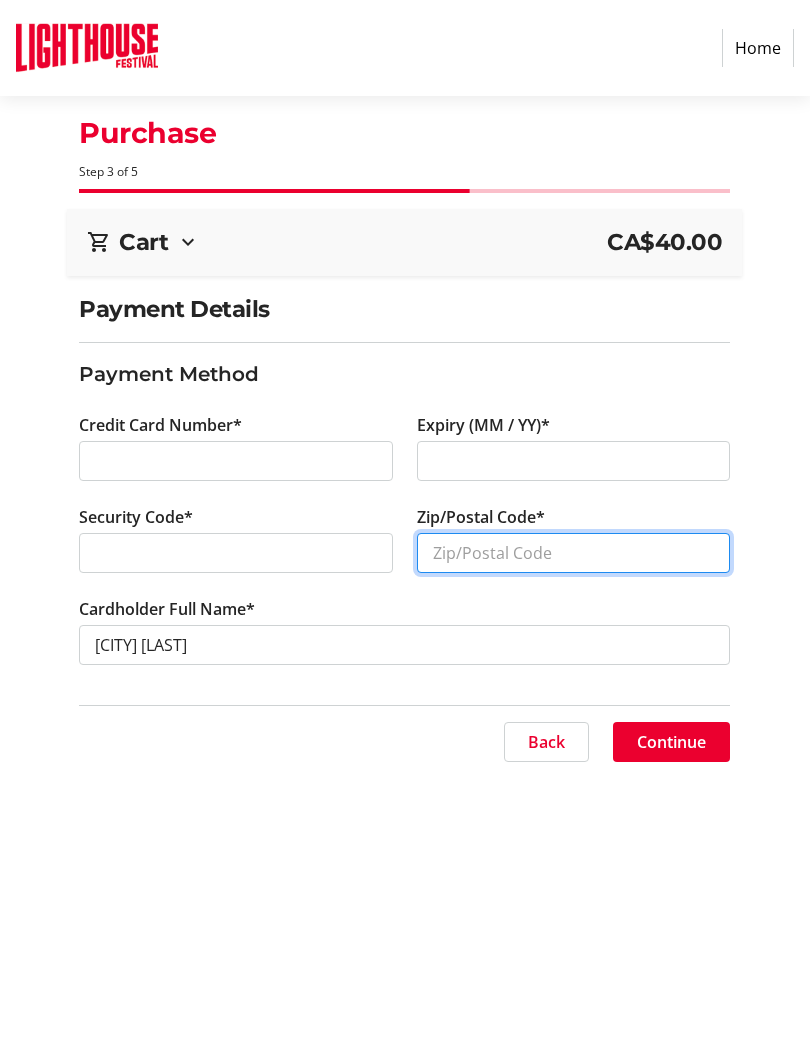click on "Zip/Postal Code*" at bounding box center [574, 553] 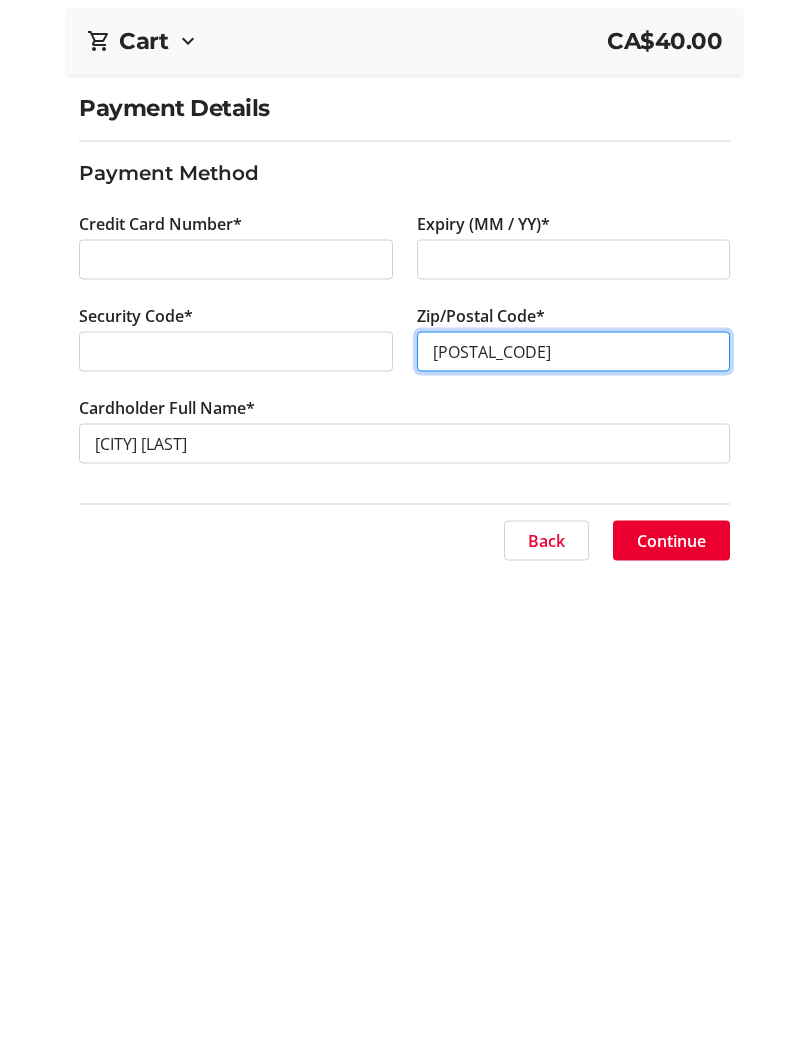 type on "[POSTAL_CODE]" 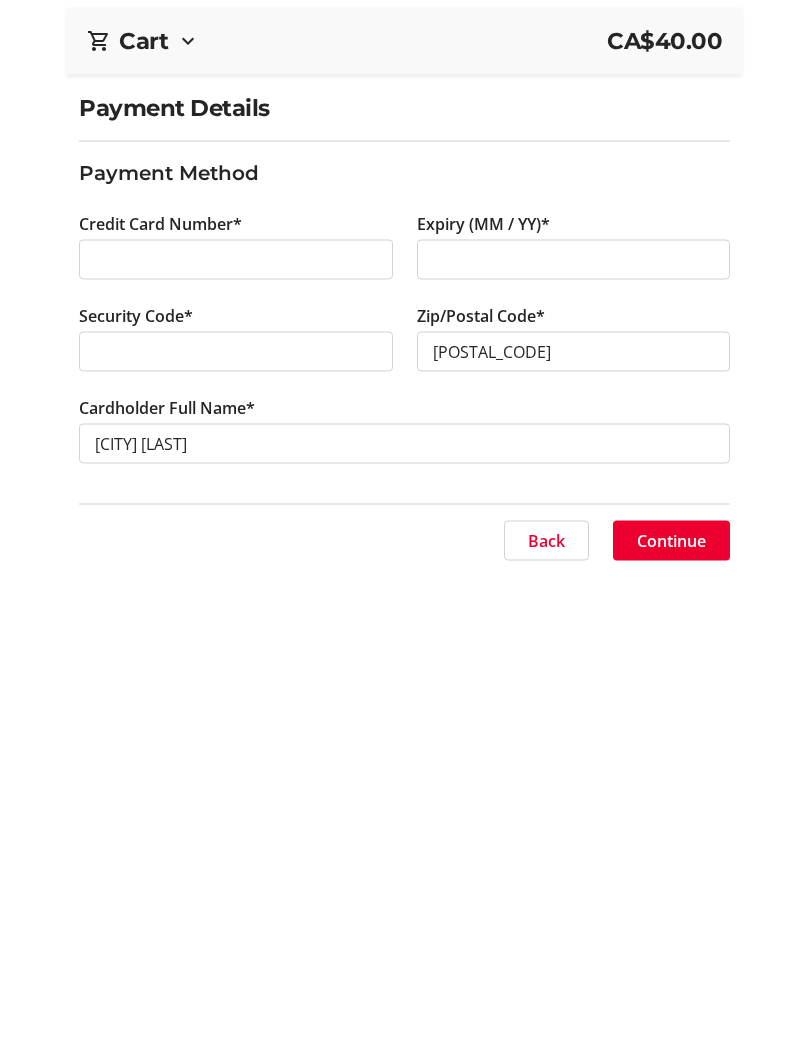 click on "Continue" 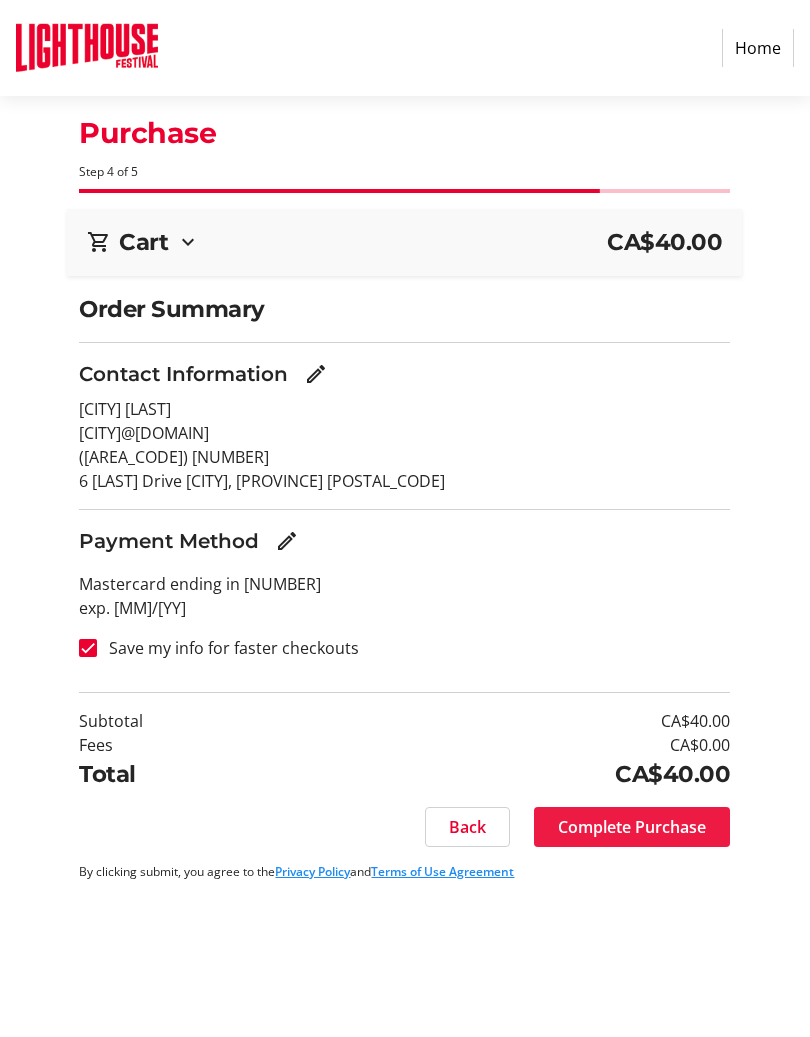 click on "Complete Purchase" 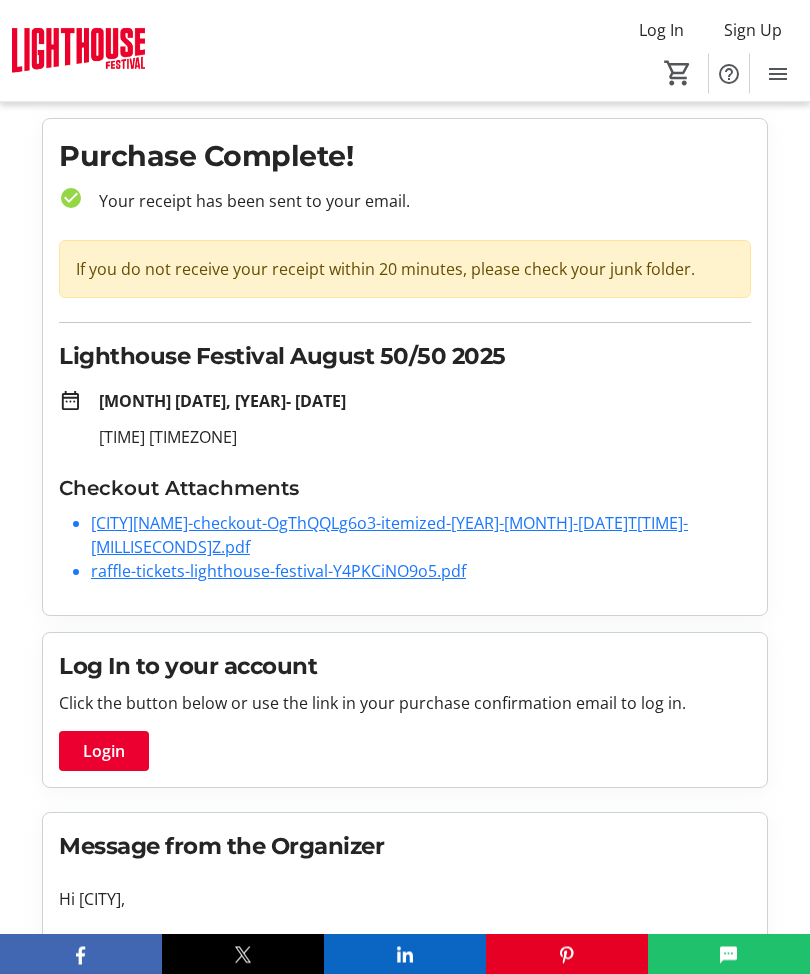 scroll, scrollTop: 0, scrollLeft: 0, axis: both 